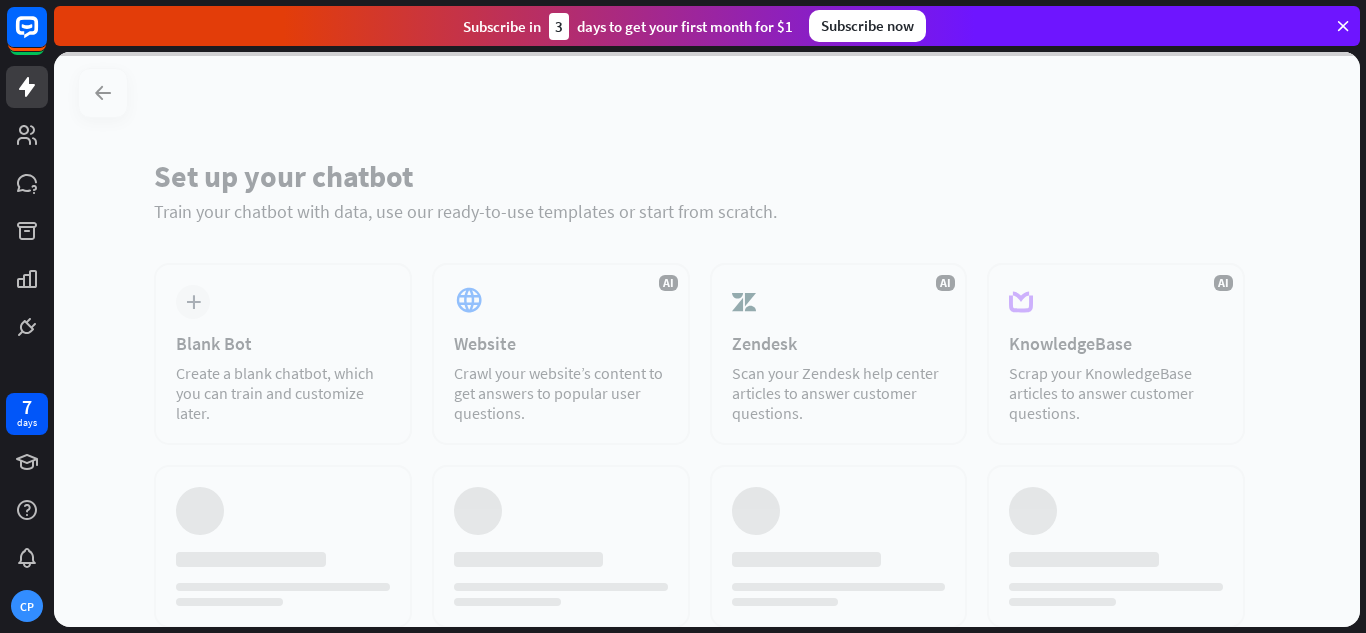 scroll, scrollTop: 0, scrollLeft: 0, axis: both 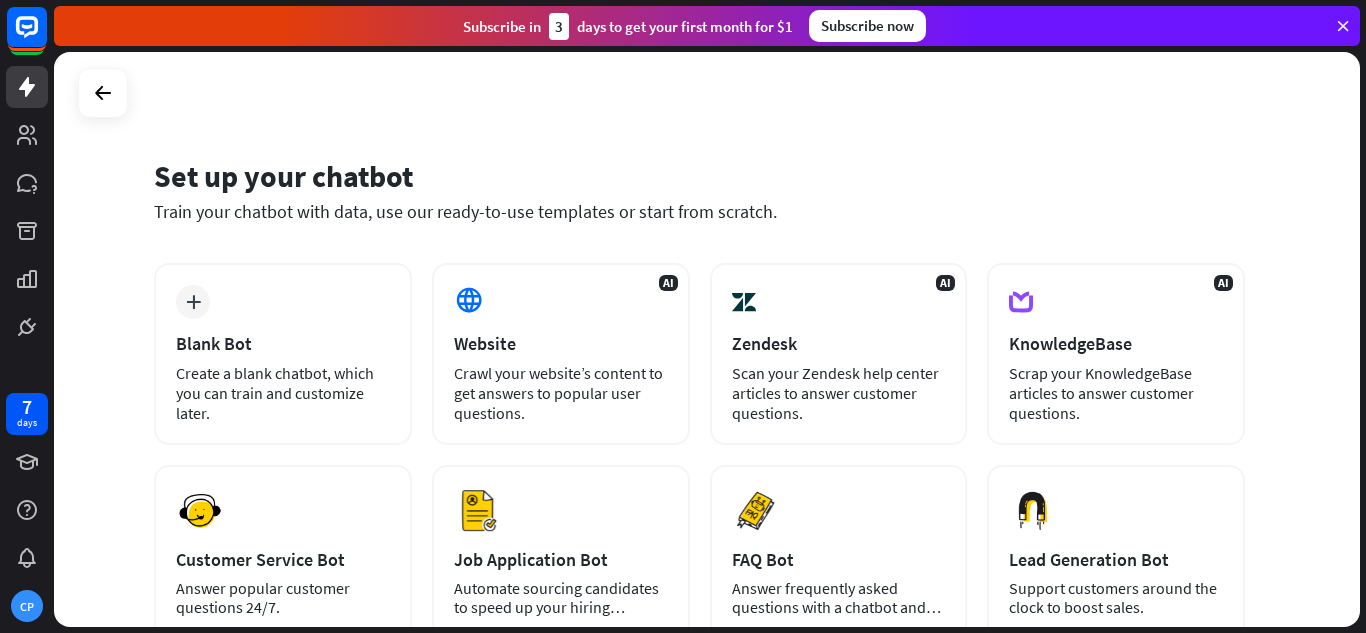 click at bounding box center [1343, 26] 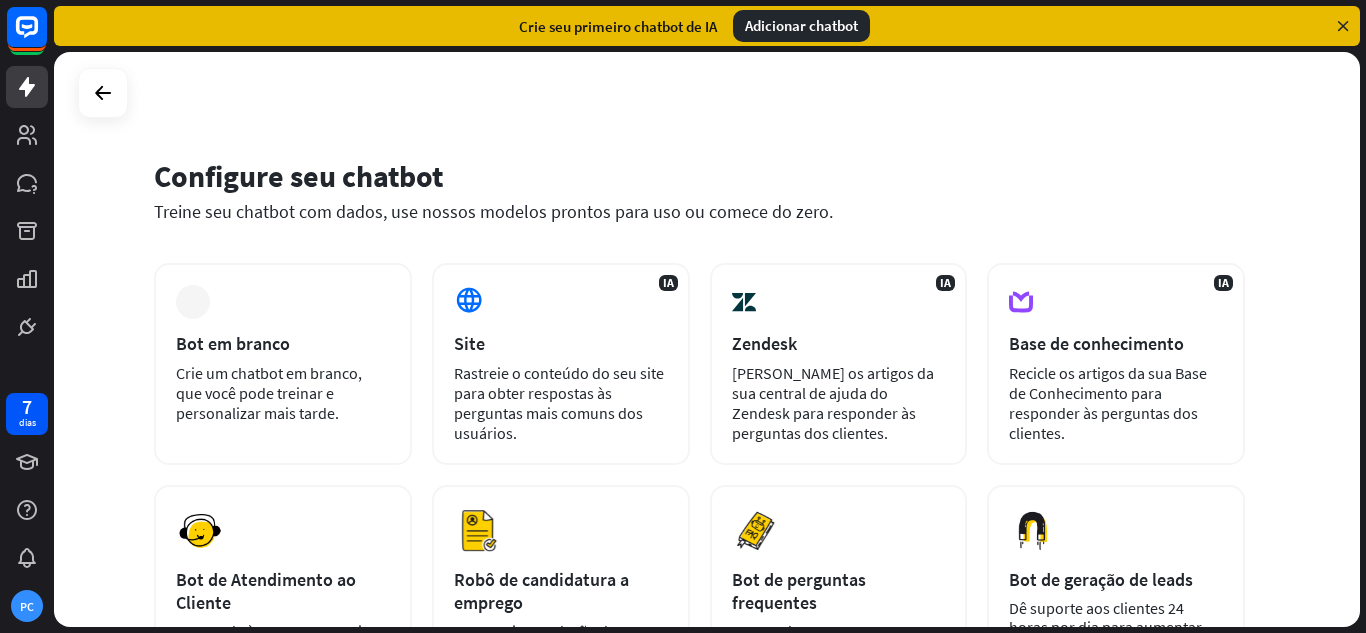 click on "Configure seu chatbot
Treine seu chatbot com dados, use nossos modelos prontos para uso ou comece do zero." at bounding box center [699, 202] 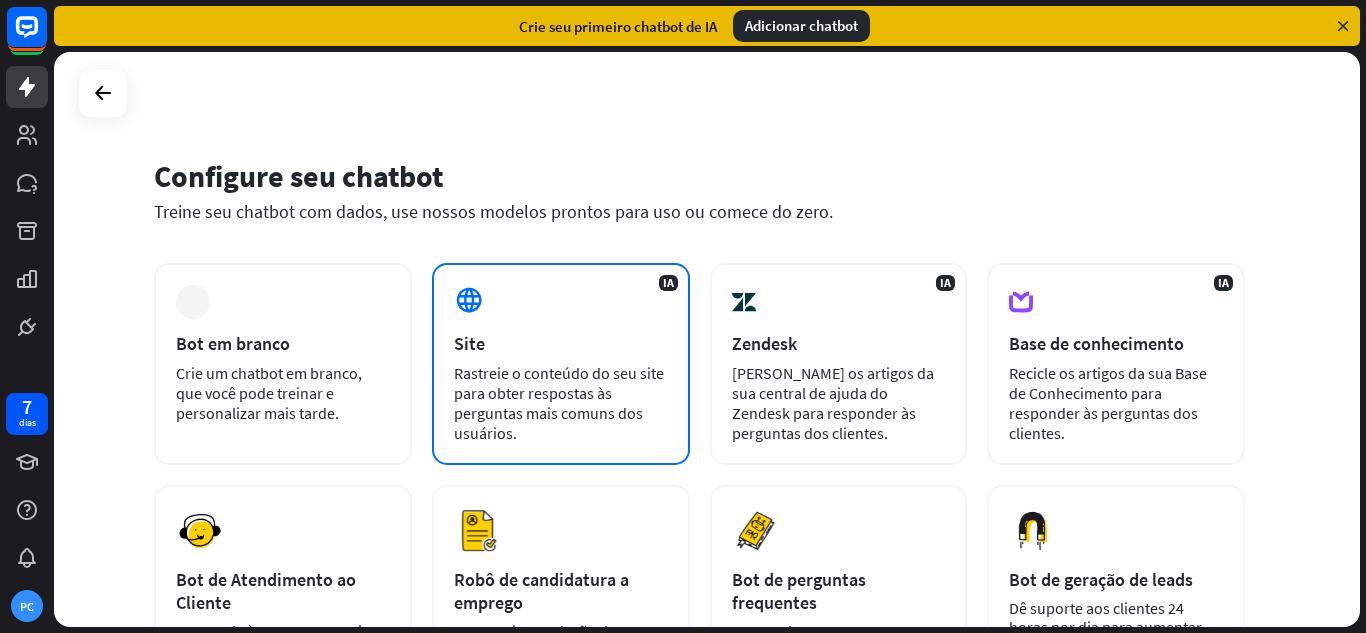 click on "Rastreie o conteúdo do seu site para obter respostas às perguntas mais comuns dos usuários." at bounding box center (559, 403) 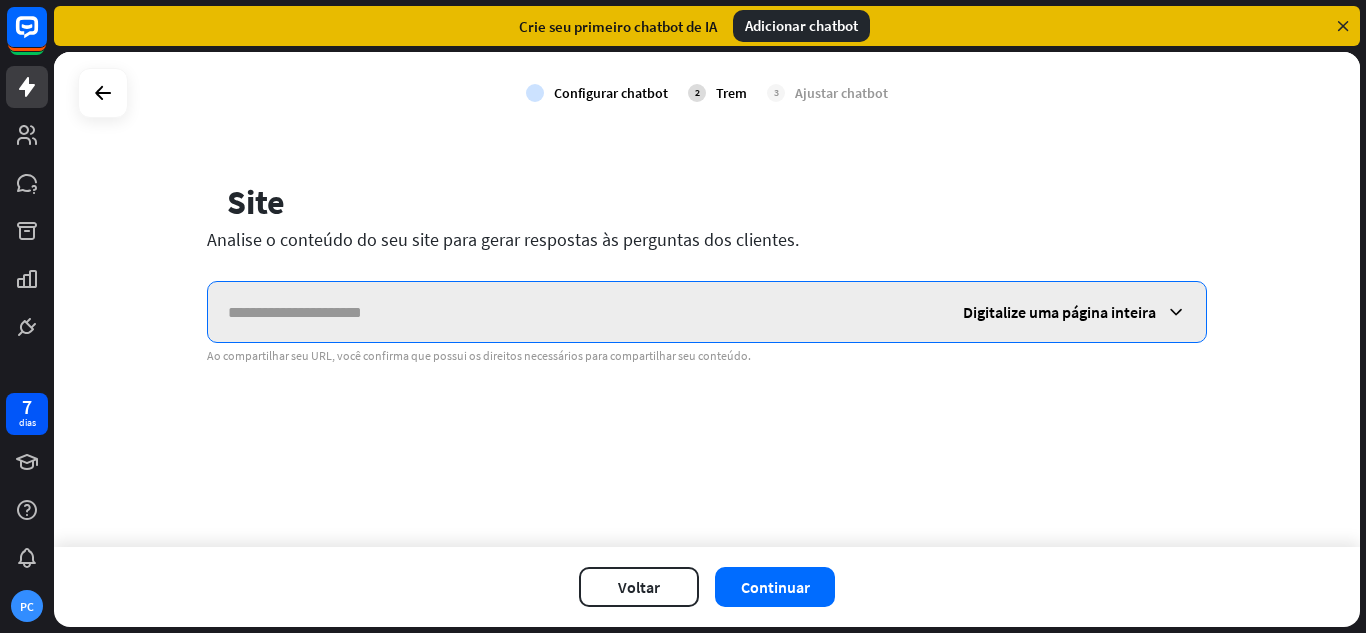 click at bounding box center [575, 312] 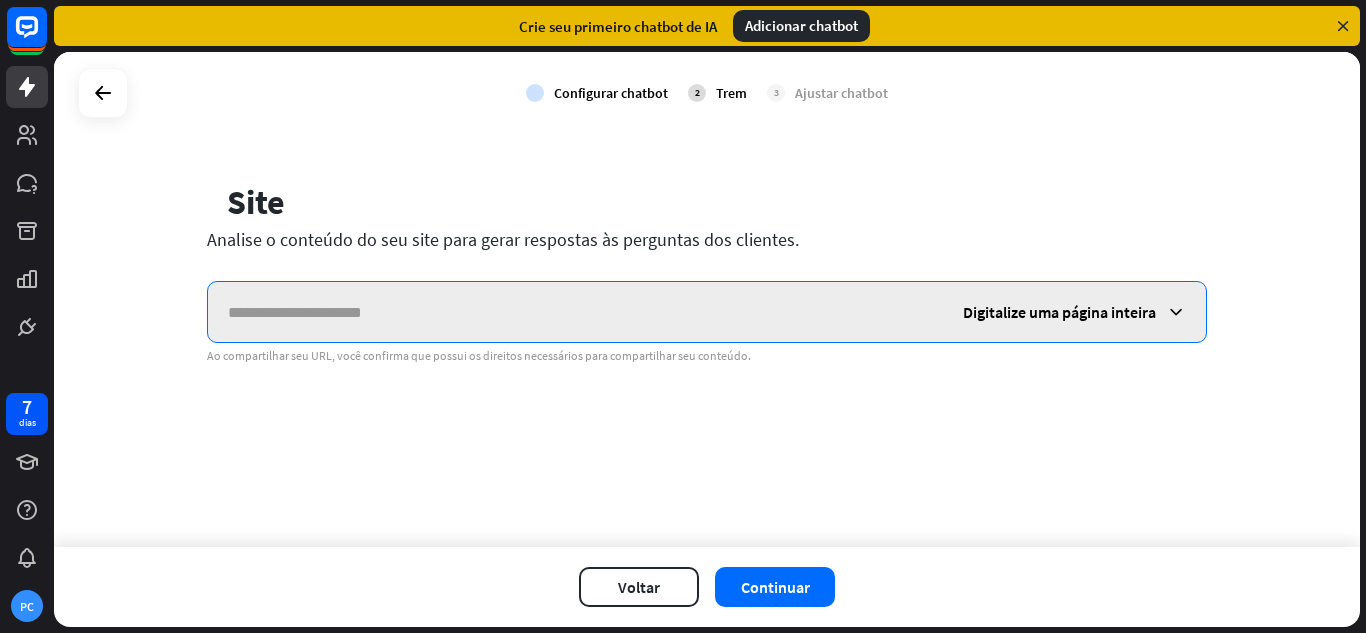 paste on "**********" 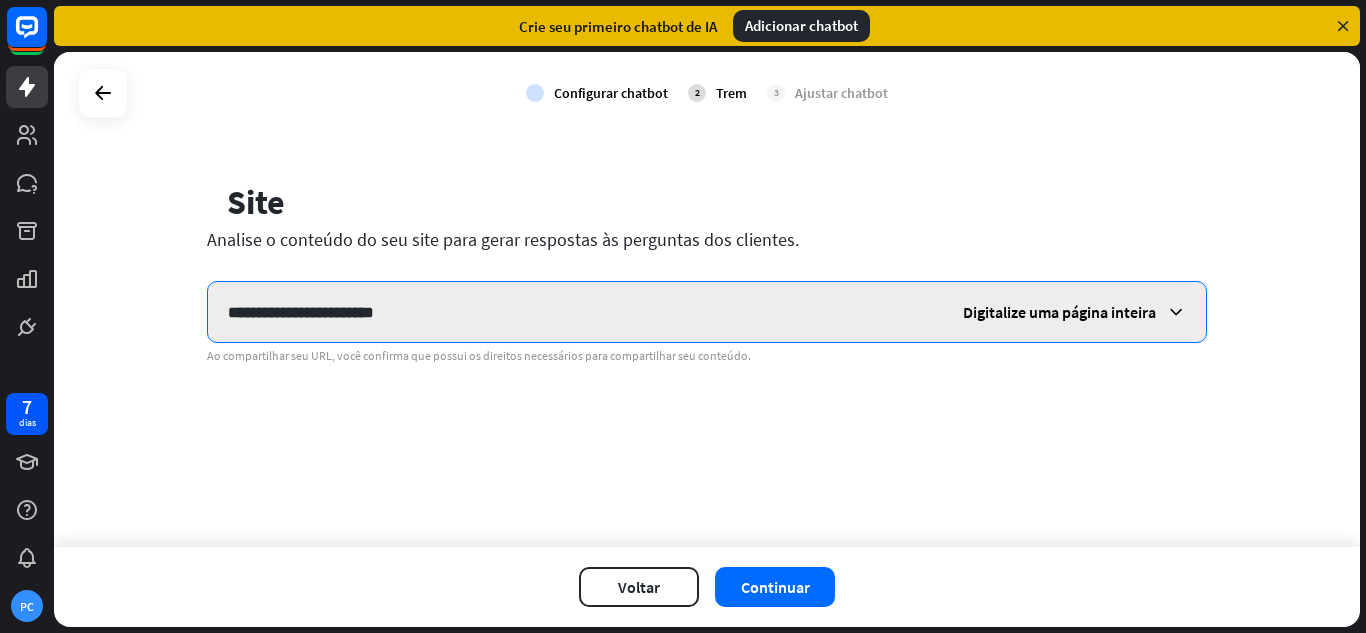 type on "**********" 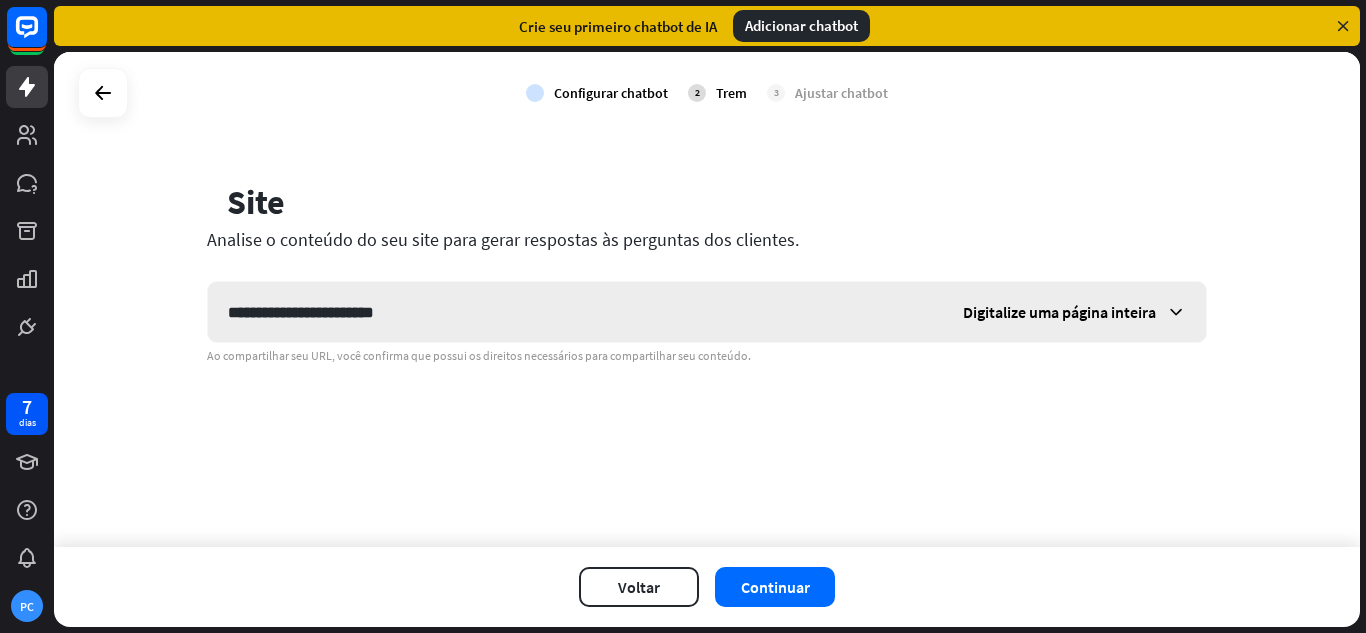 click at bounding box center [1176, 312] 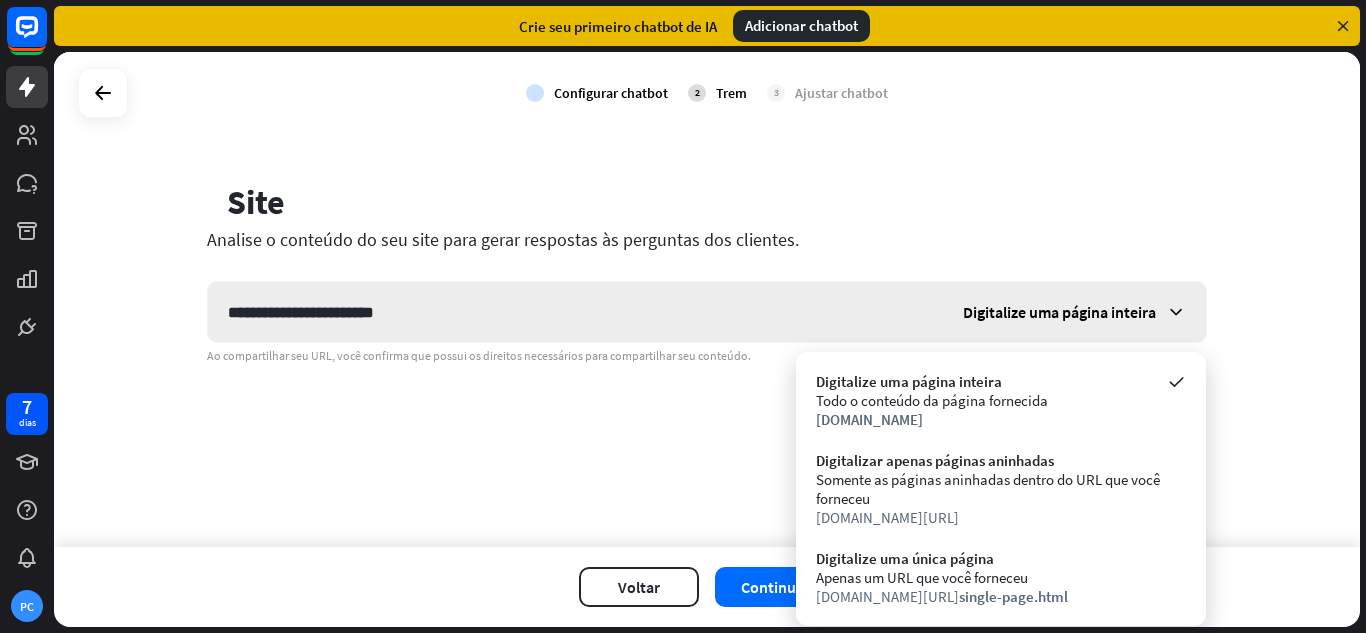 click at bounding box center [1176, 312] 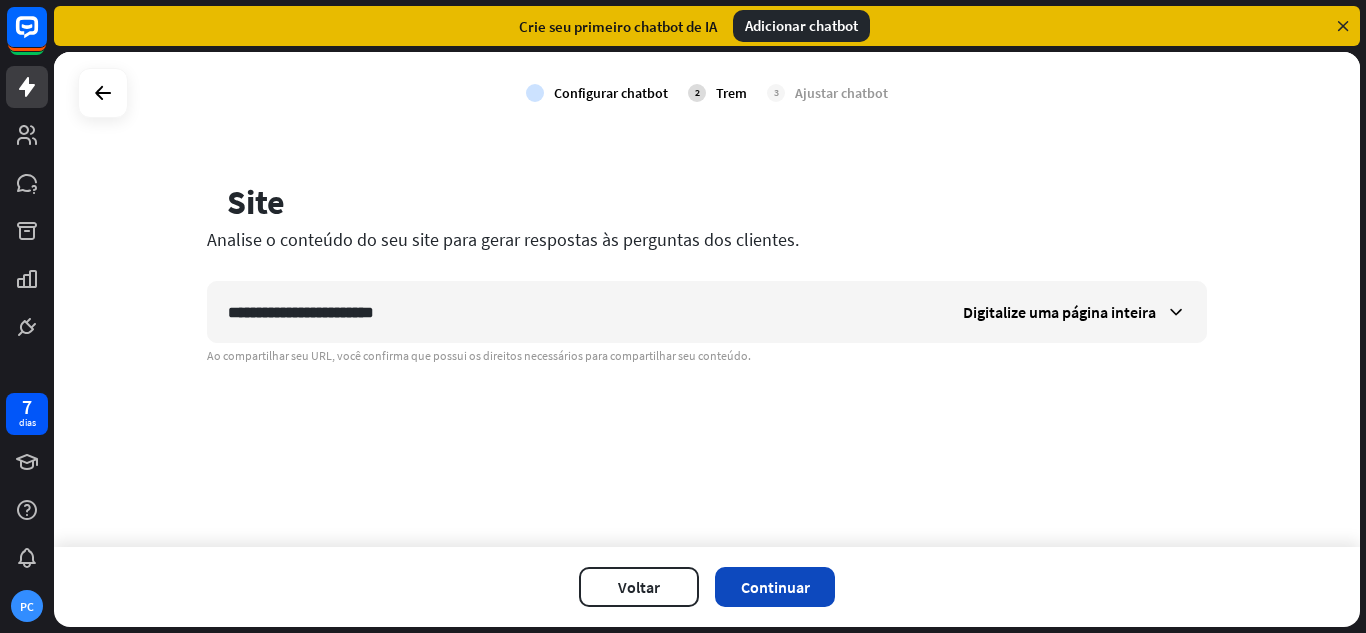 click on "Continuar" at bounding box center (775, 587) 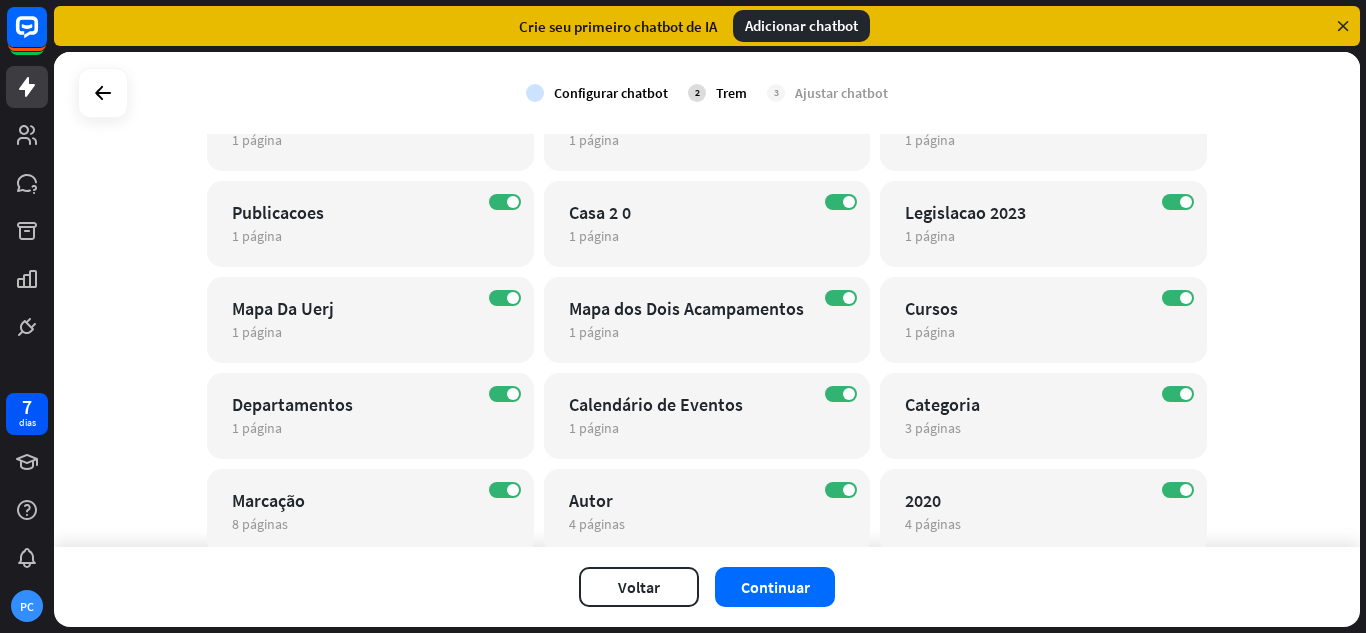 scroll, scrollTop: 4164, scrollLeft: 0, axis: vertical 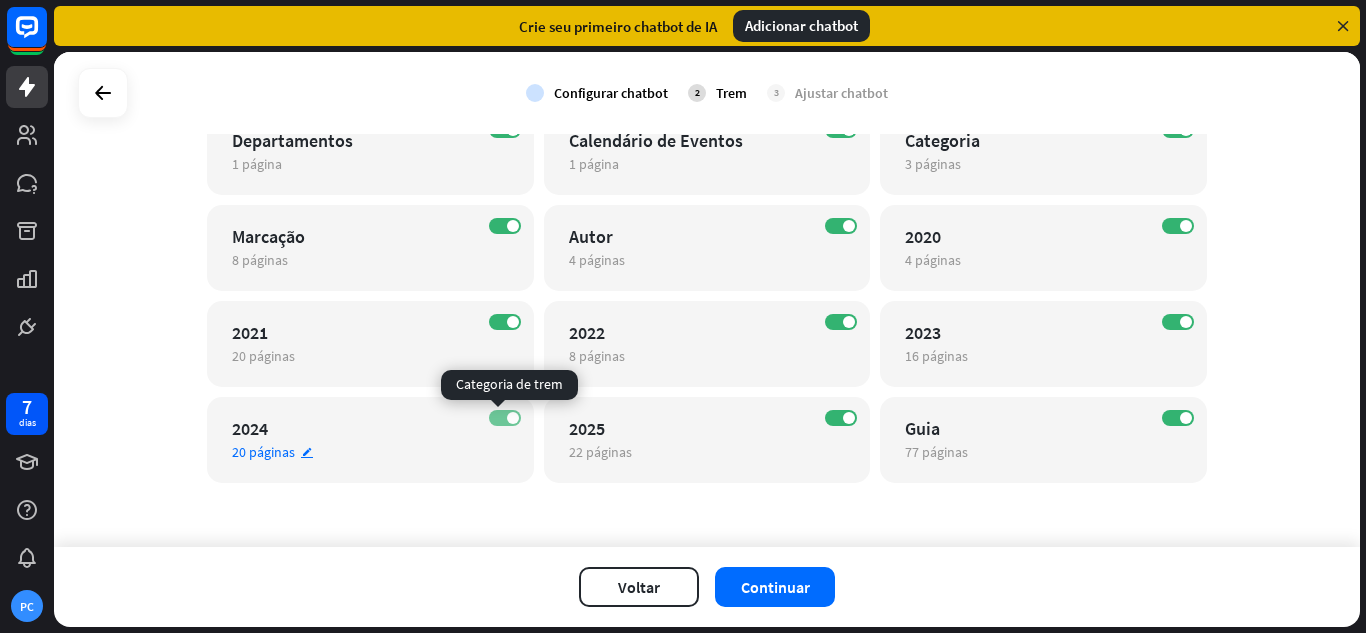 click at bounding box center [513, 418] 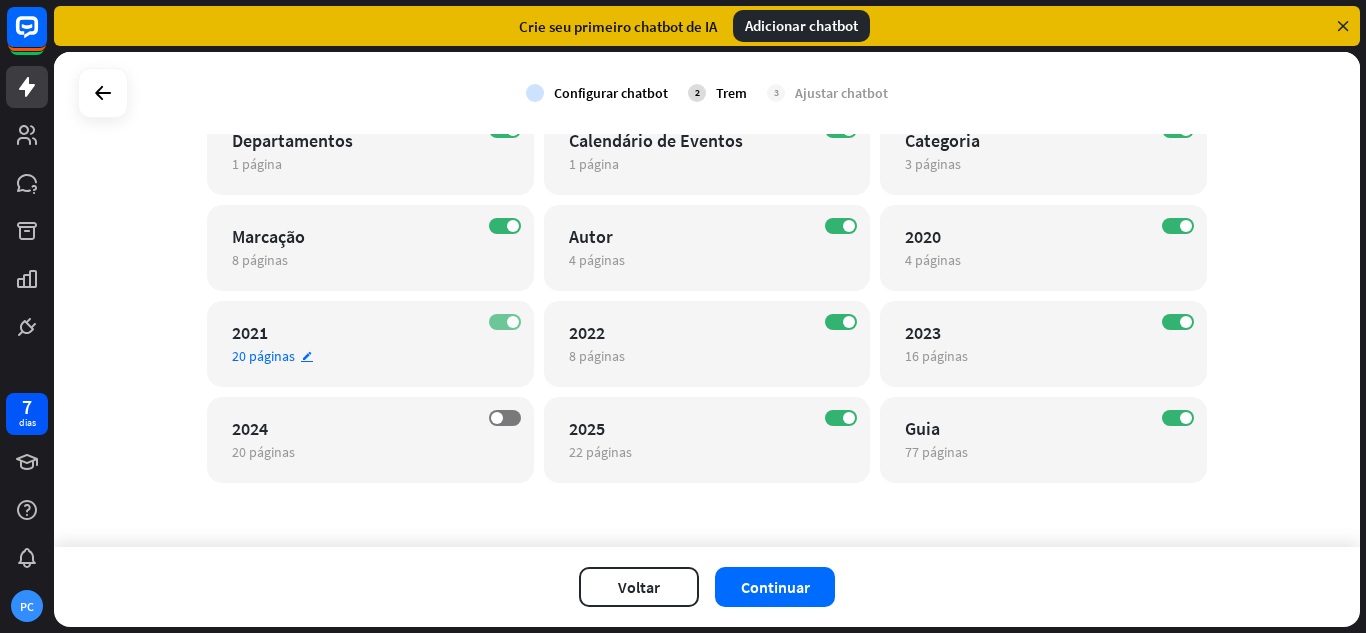 click at bounding box center (513, 322) 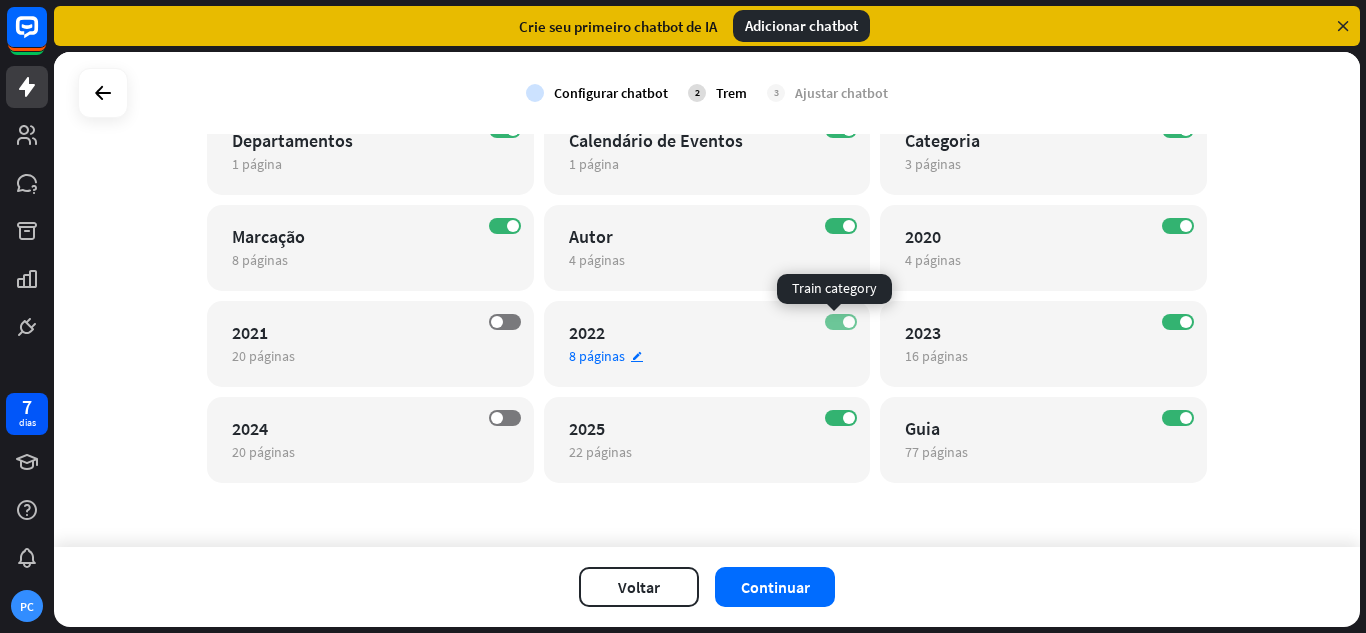 click at bounding box center [849, 322] 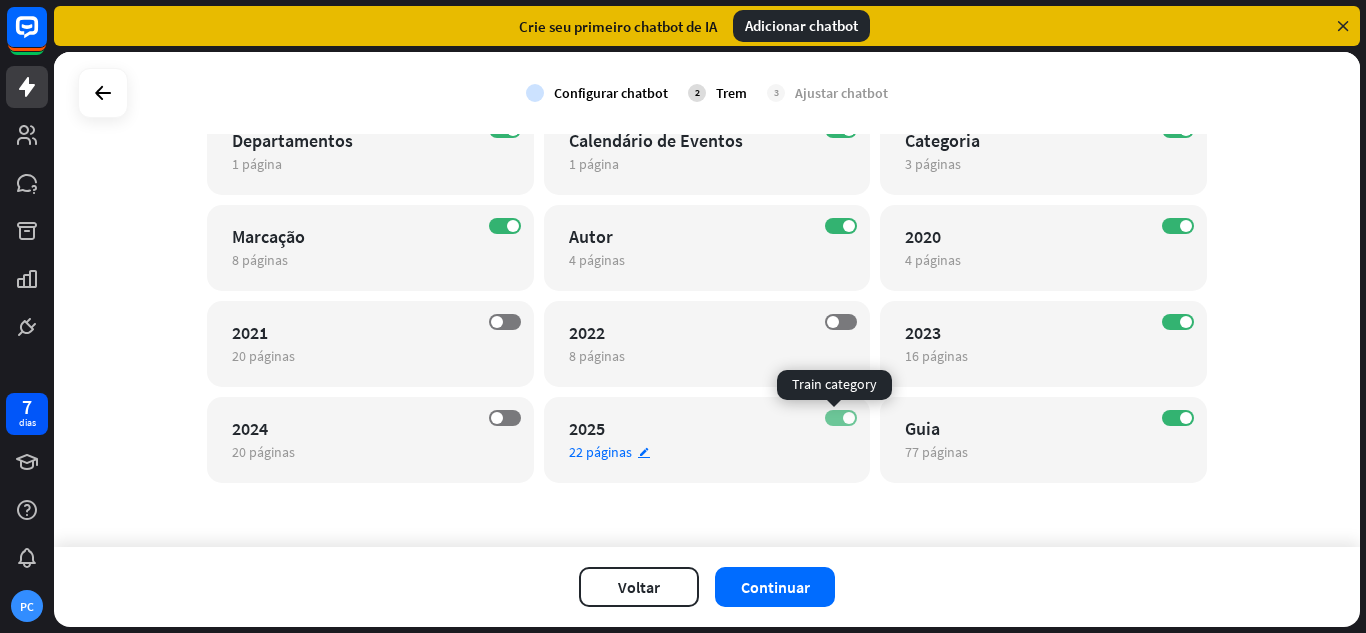 click on "SOBRE" at bounding box center [841, 418] 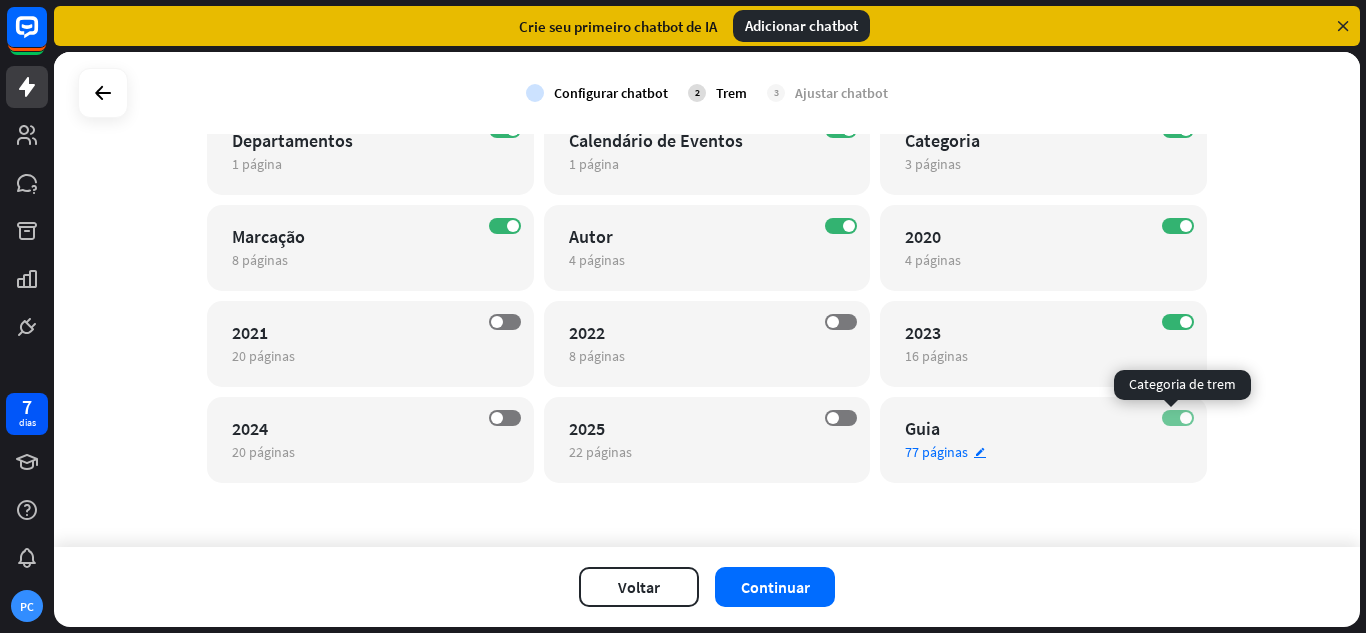 click on "SOBRE" at bounding box center [1178, 418] 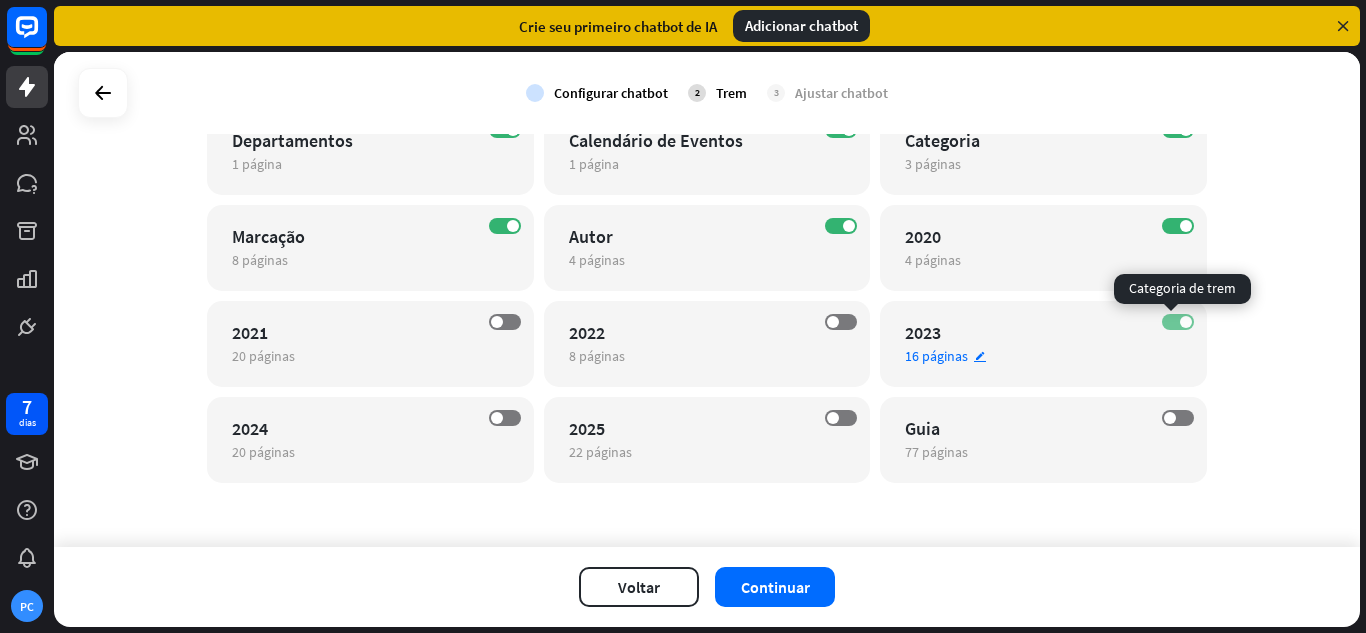 click on "SOBRE" at bounding box center (1178, 322) 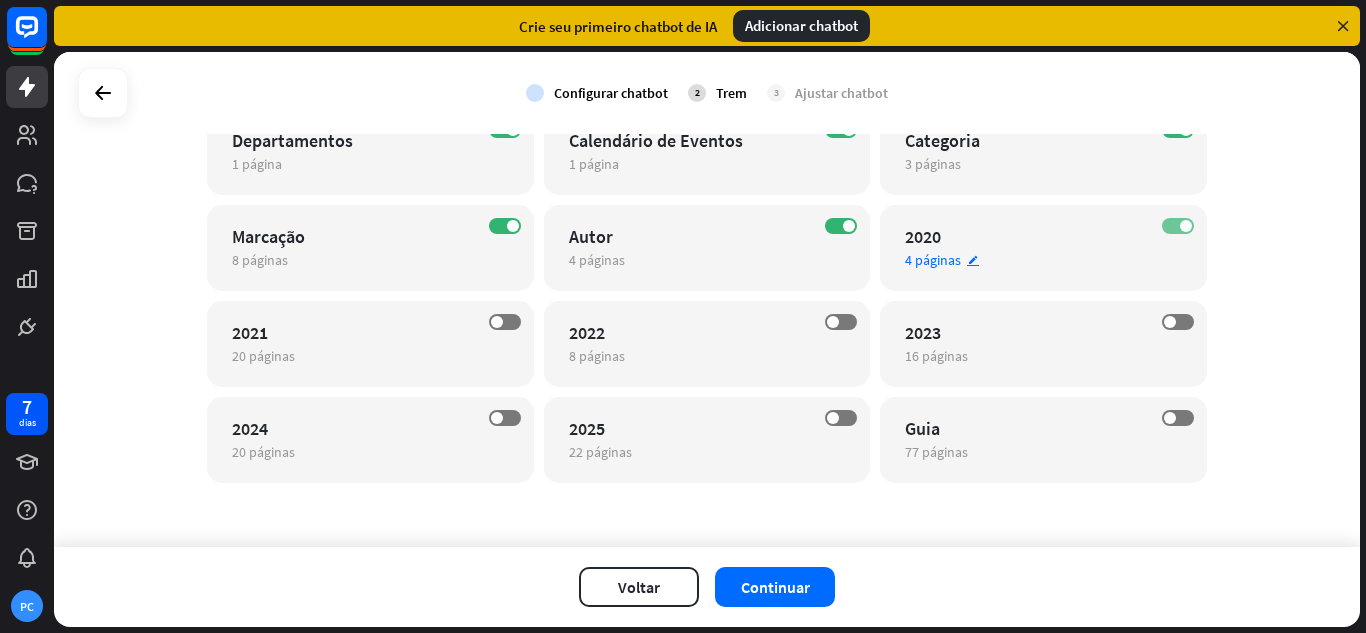 click on "SOBRE" at bounding box center [1178, 226] 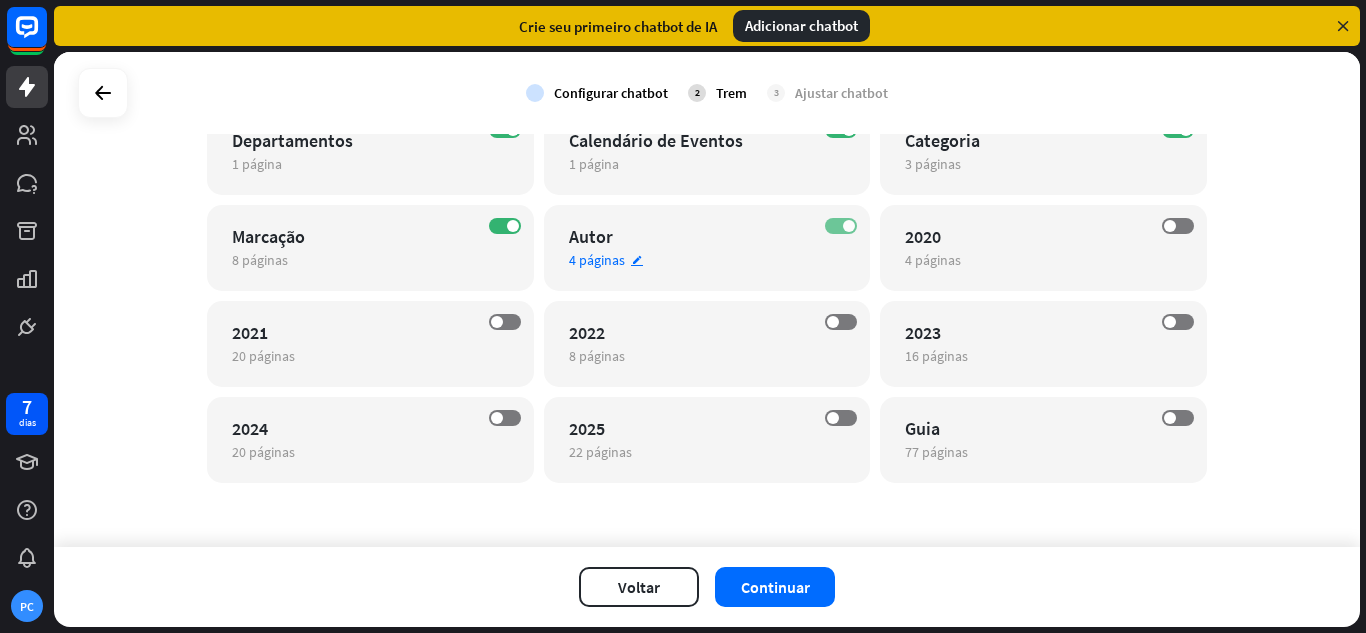 click on "SOBRE" at bounding box center (841, 226) 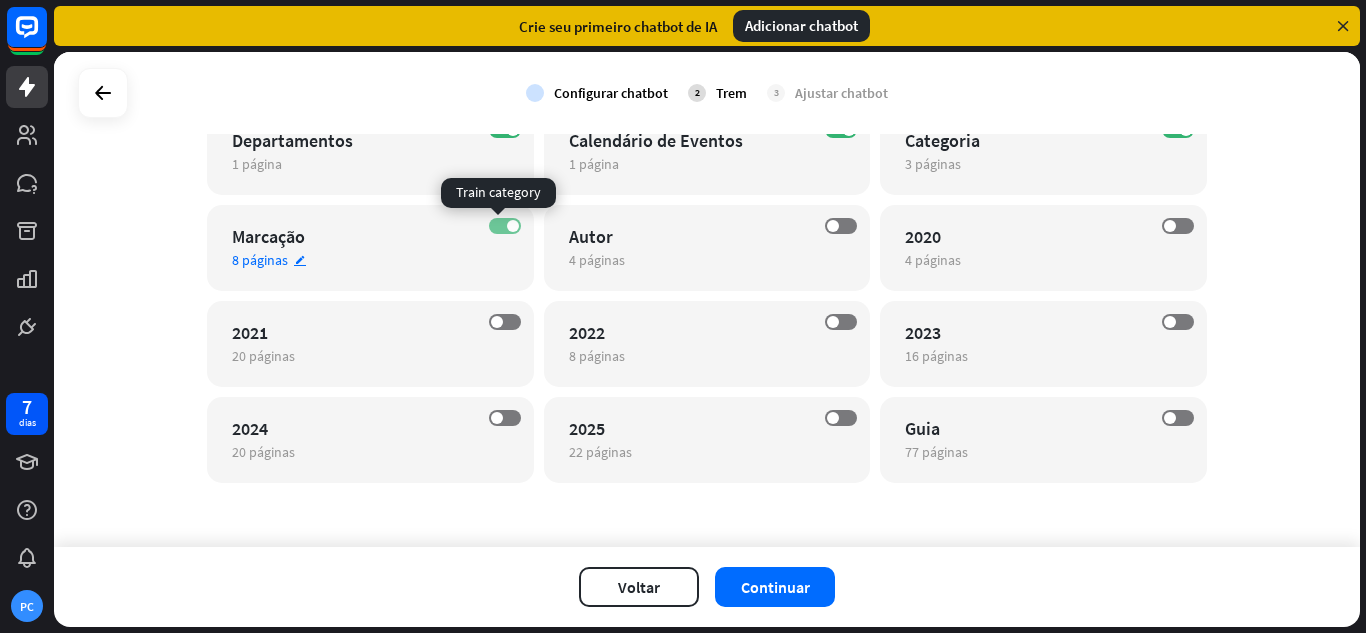 click on "SOBRE" at bounding box center [505, 226] 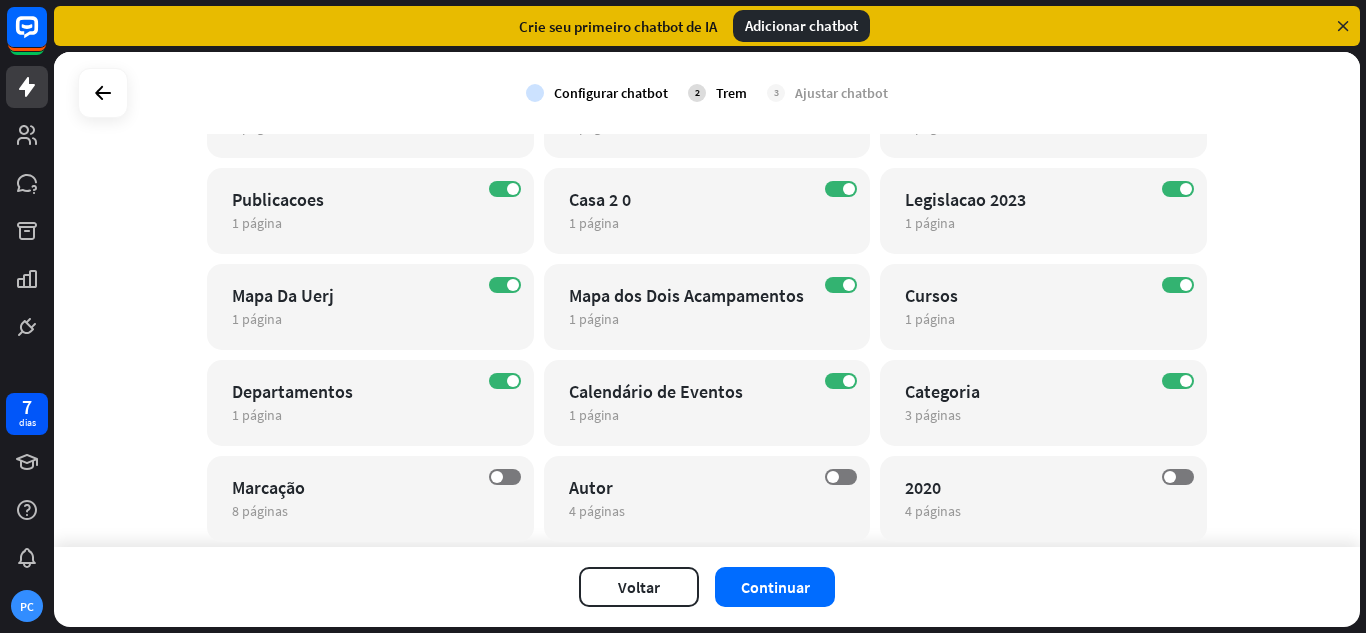 scroll, scrollTop: 3864, scrollLeft: 0, axis: vertical 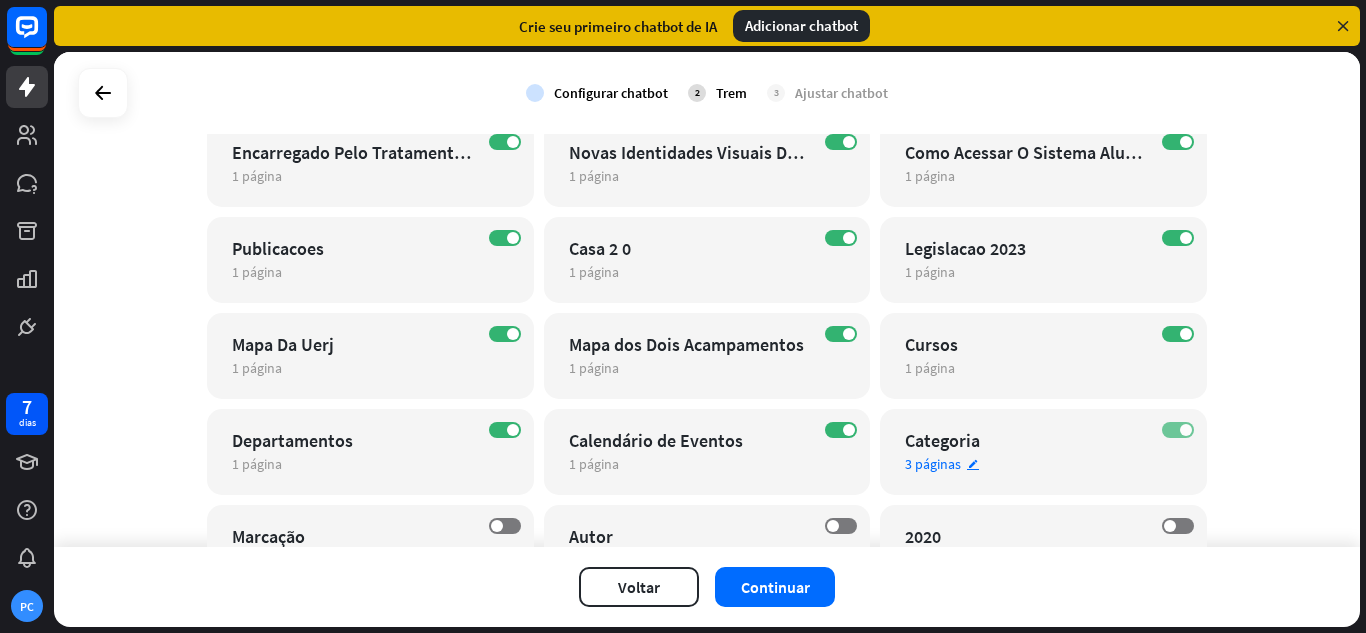 click on "SOBRE" at bounding box center [1178, 430] 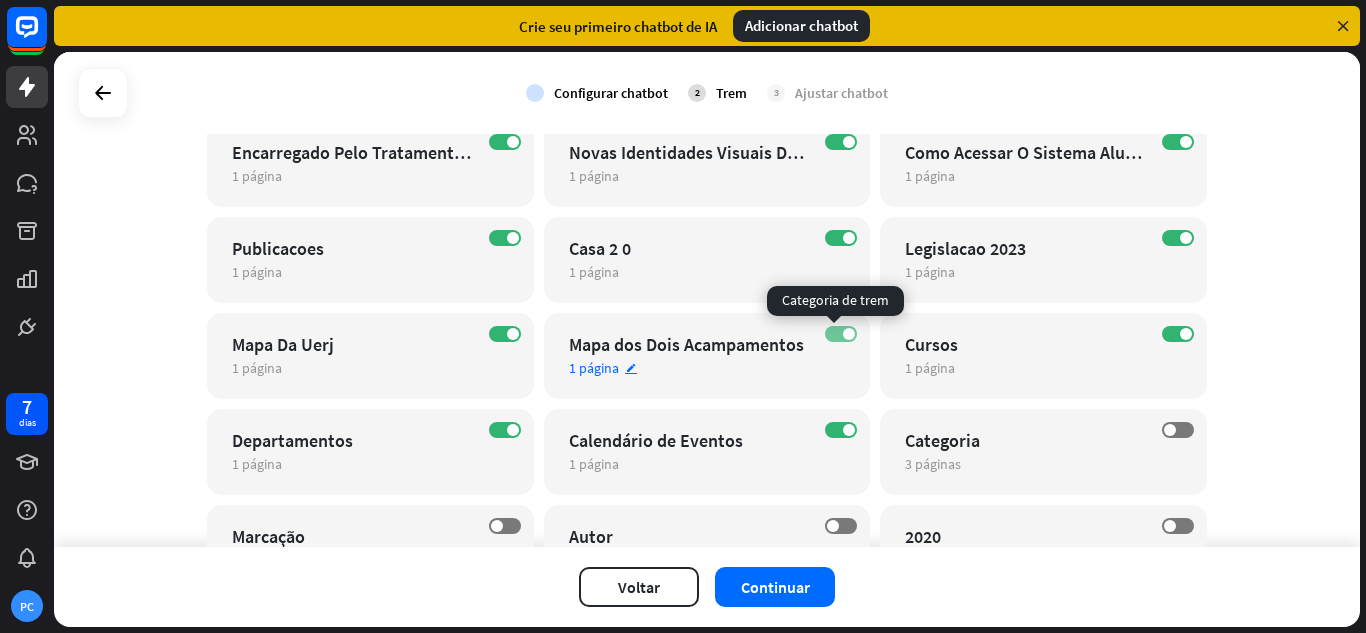 click on "SOBRE" at bounding box center (841, 334) 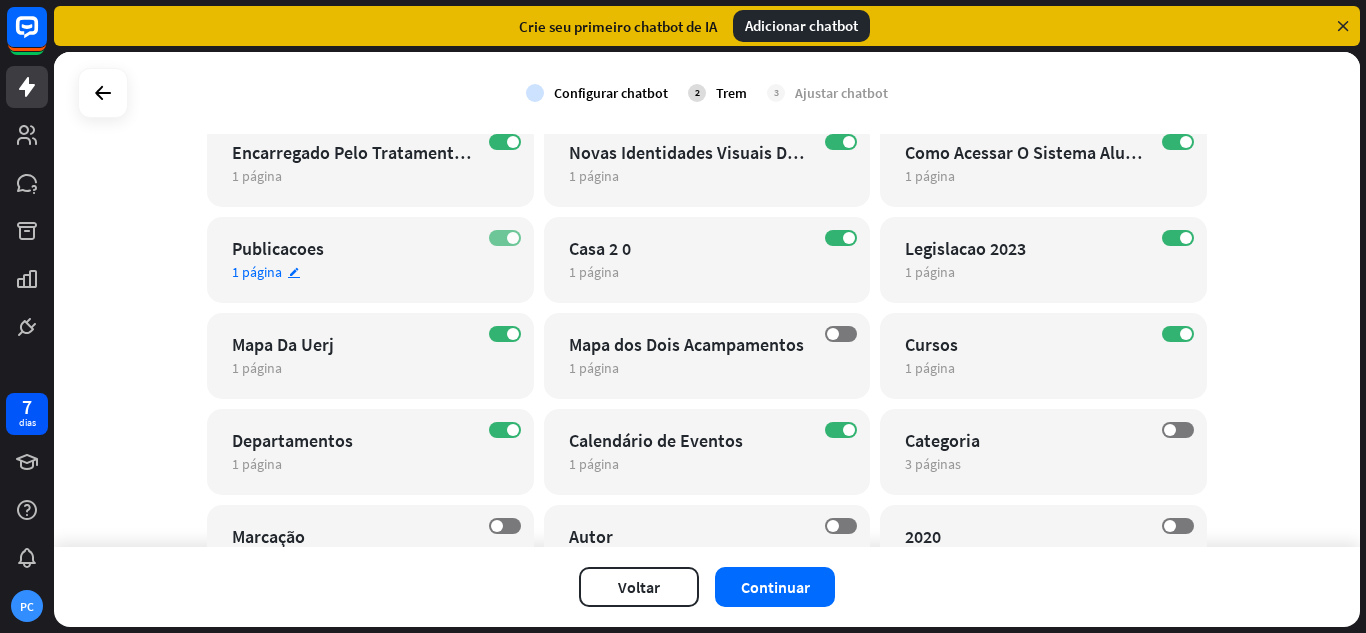 click on "SOBRE" at bounding box center [505, 238] 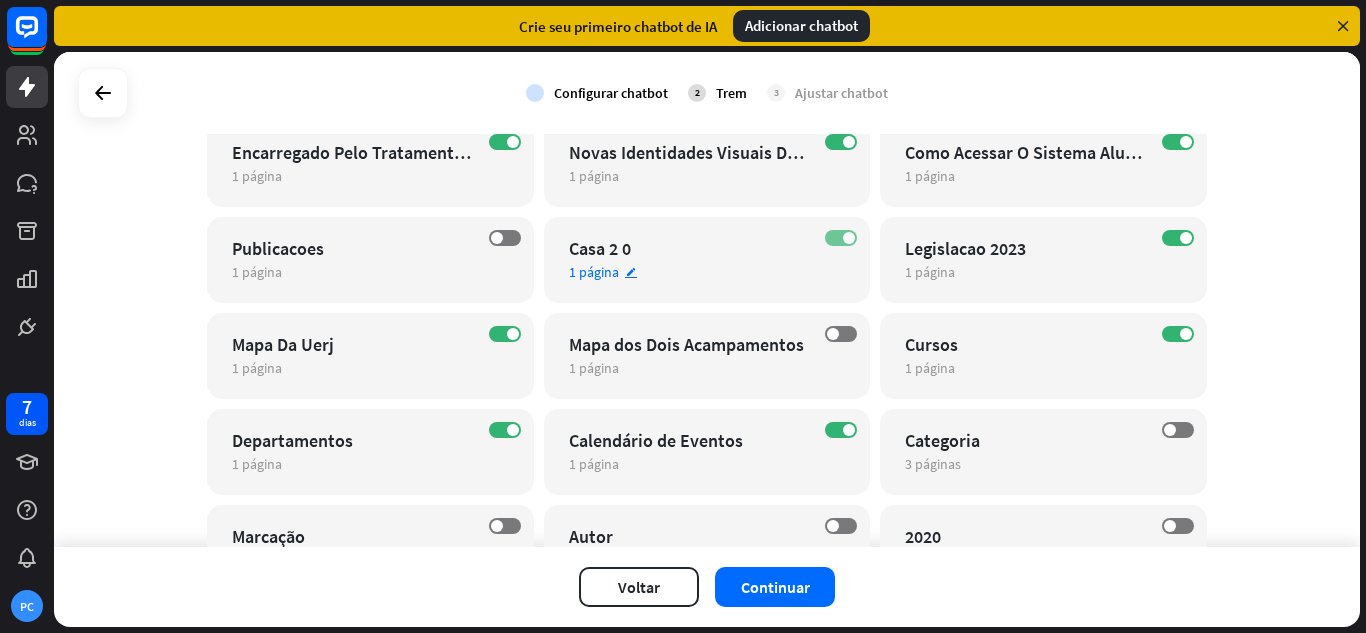 click on "SOBRE" at bounding box center [841, 238] 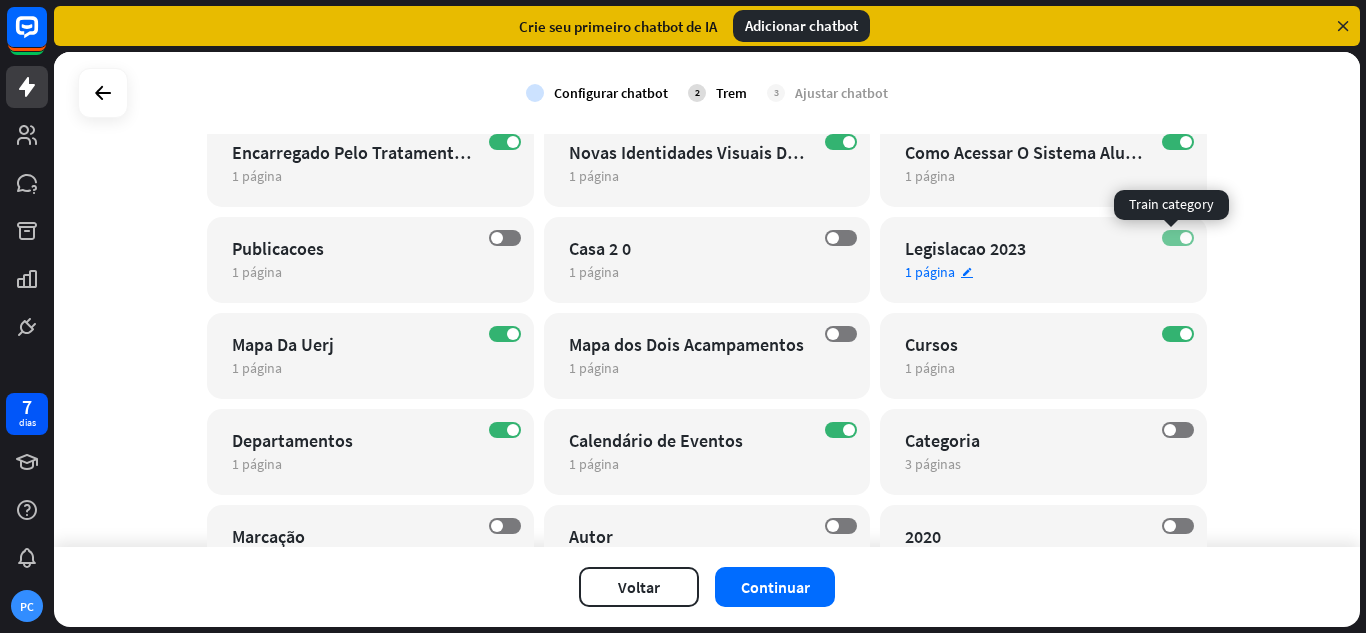 click on "SOBRE" at bounding box center [1178, 238] 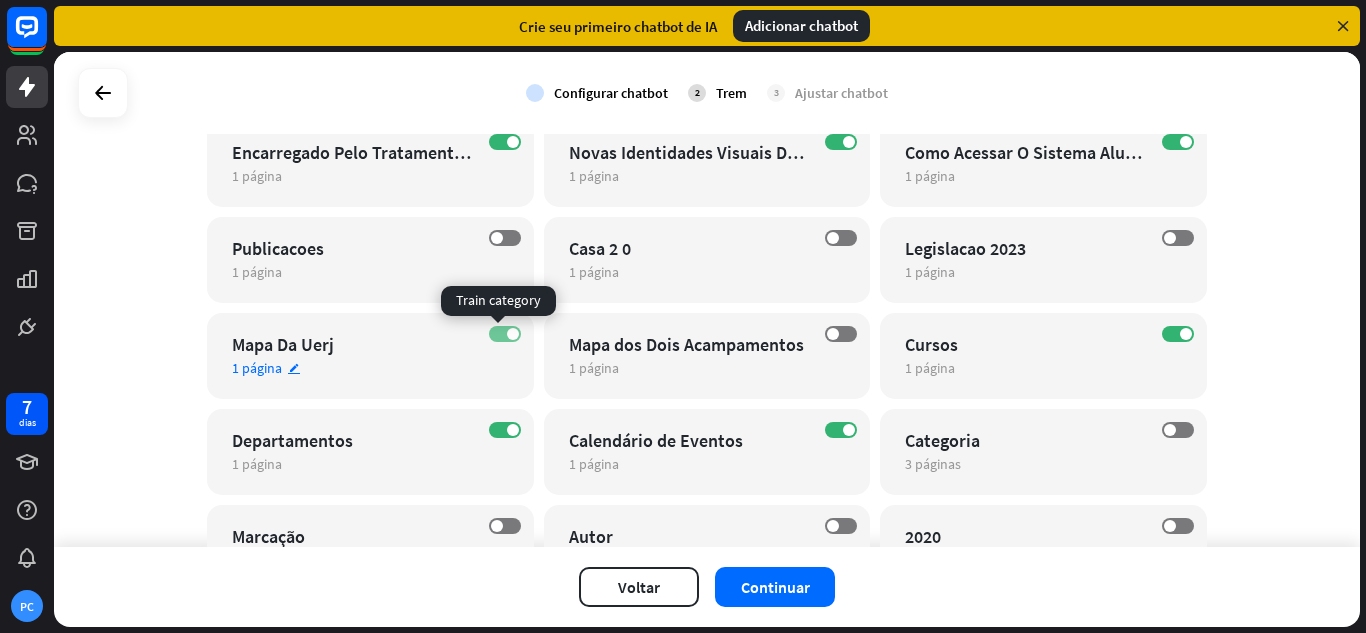 click on "SOBRE" at bounding box center (505, 334) 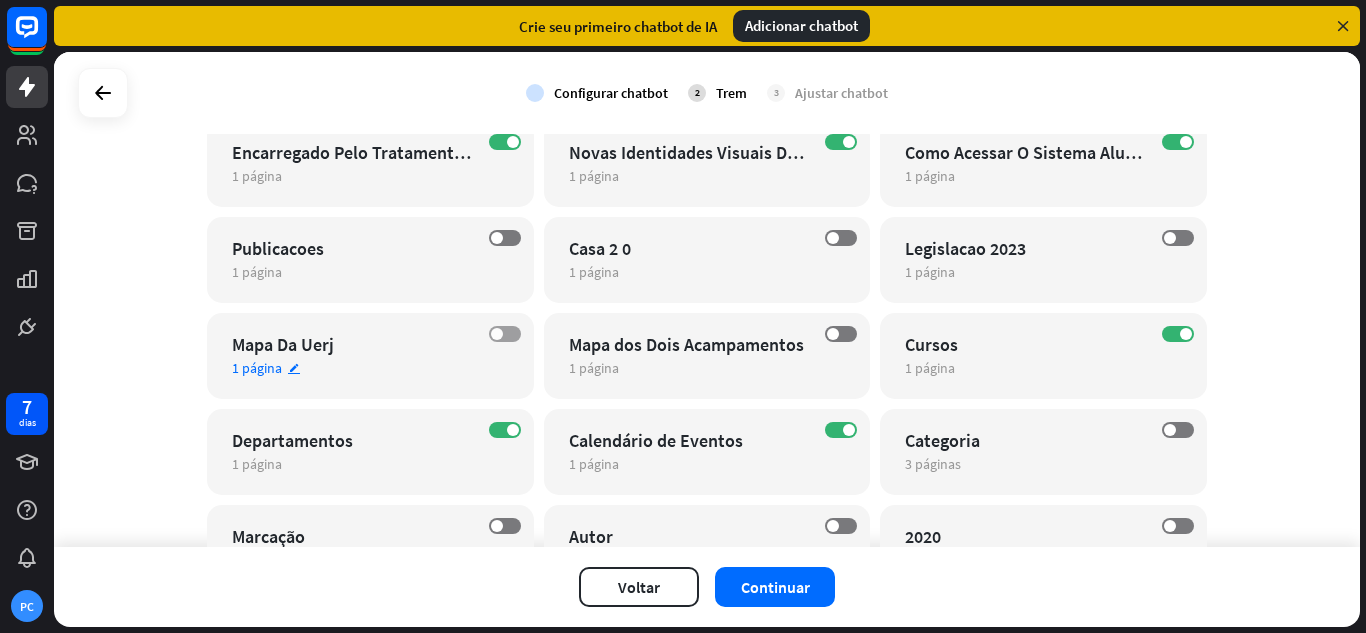 scroll, scrollTop: 3564, scrollLeft: 0, axis: vertical 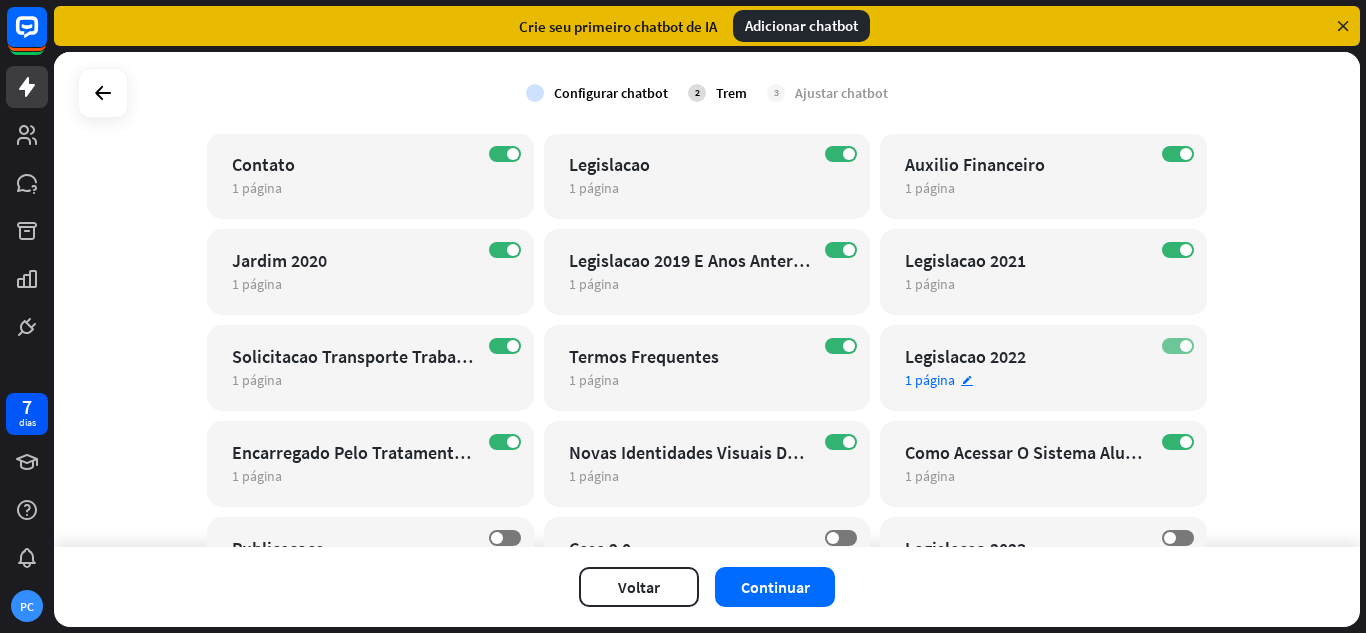 click on "SOBRE" at bounding box center (1178, 346) 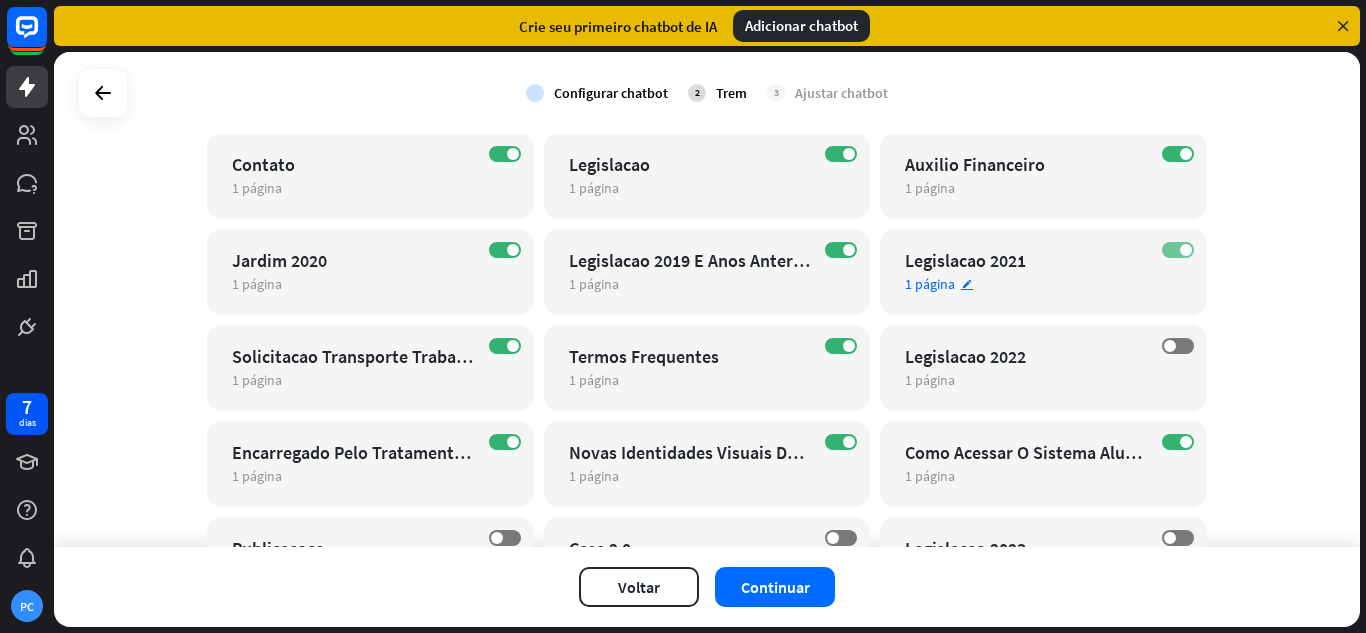 click on "SOBRE" at bounding box center [1178, 250] 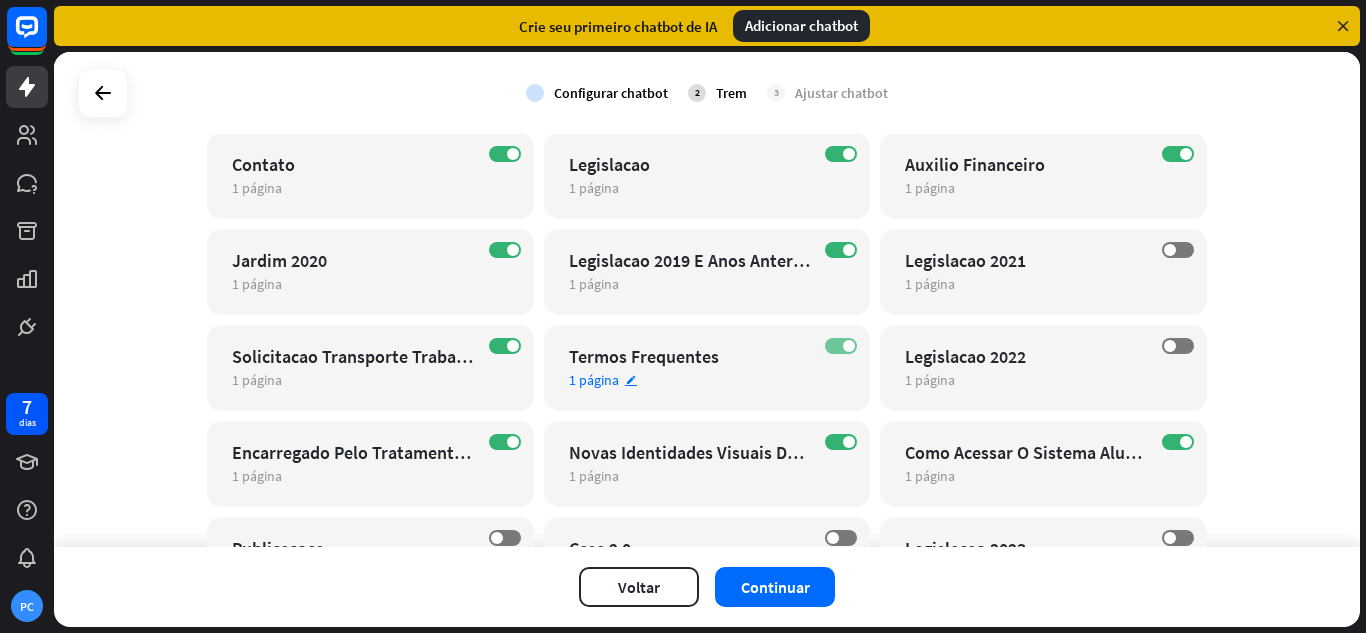 click on "SOBRE" at bounding box center [841, 346] 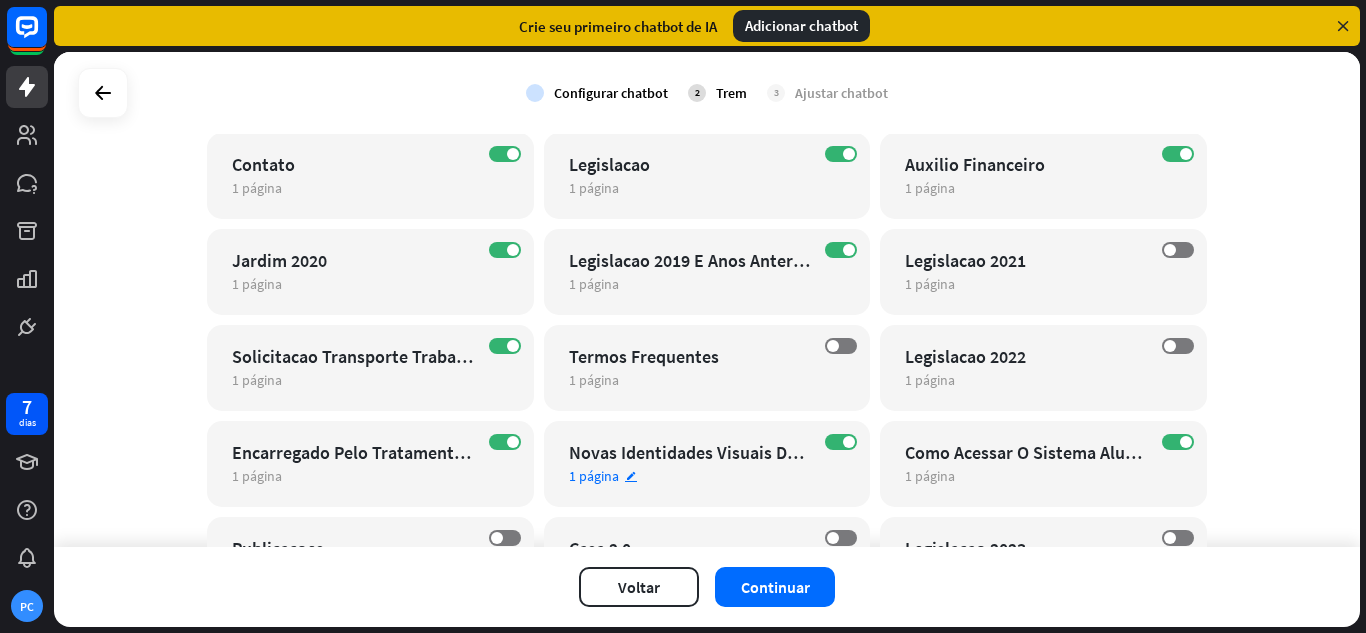 click on "SOBRE
Novas Identidades Visuais Departamentos Pr 1   1 página   editar" at bounding box center [707, 464] 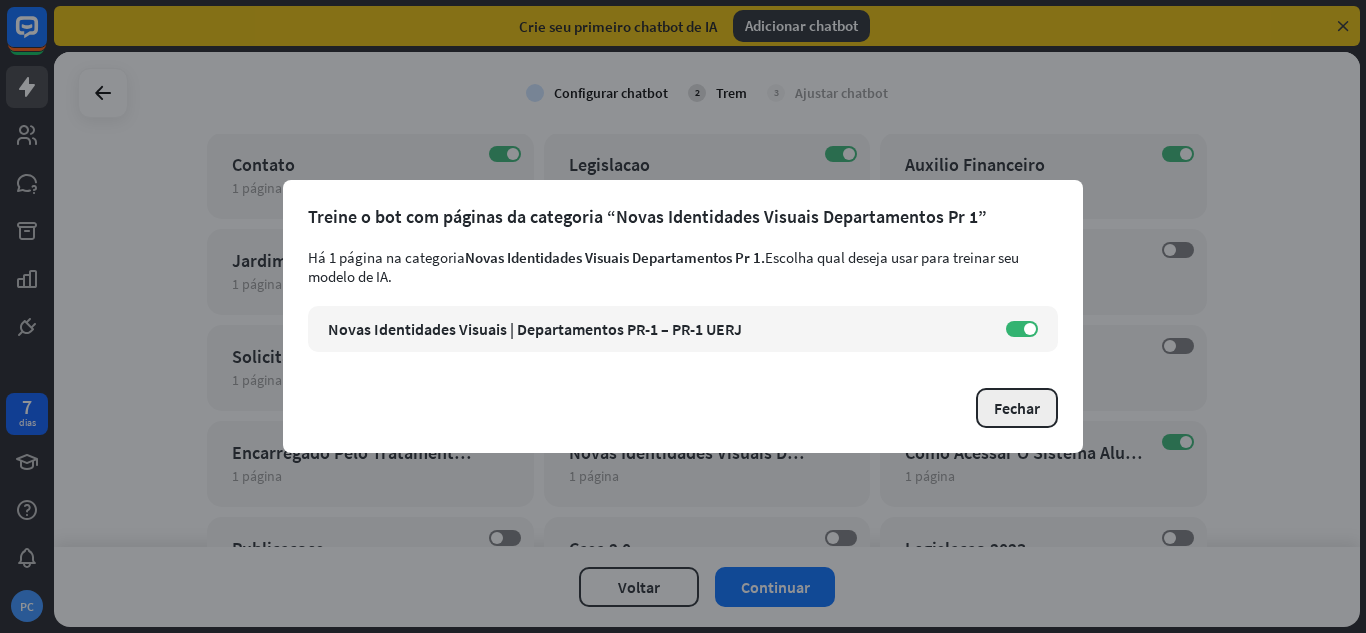 click on "Fechar" at bounding box center [1017, 408] 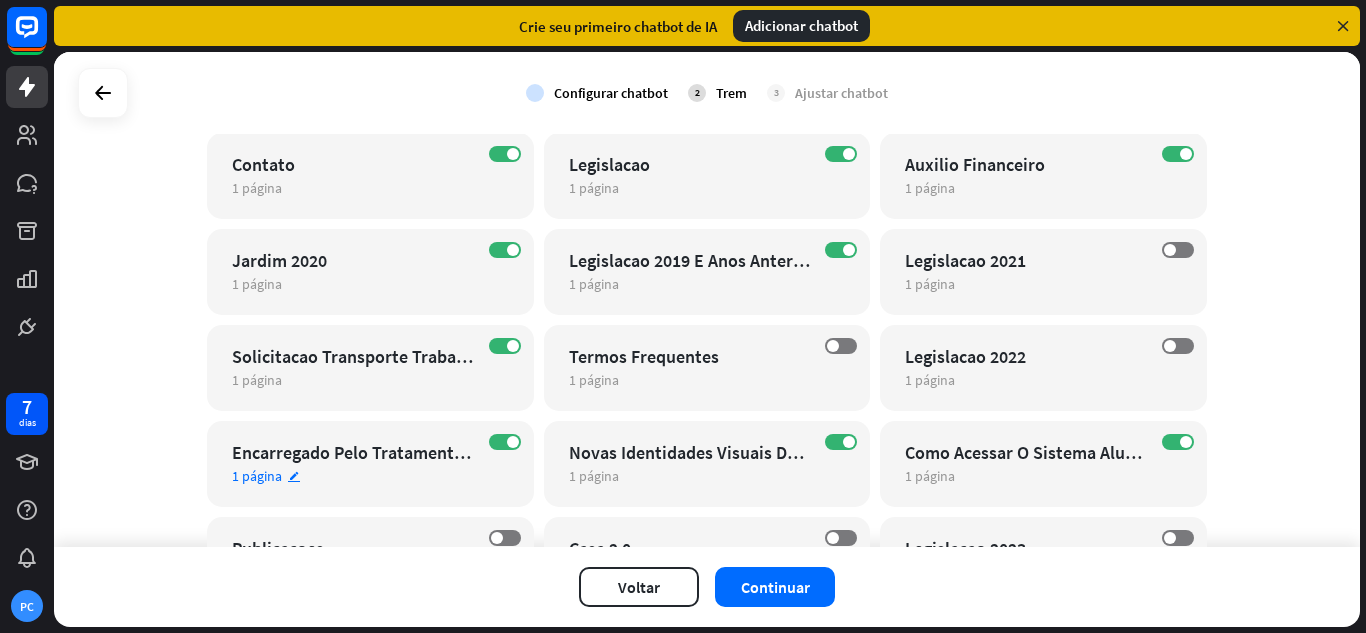 click on "Encarregado Pelo Tratamento De Dados Da Uerj" at bounding box center (353, 452) 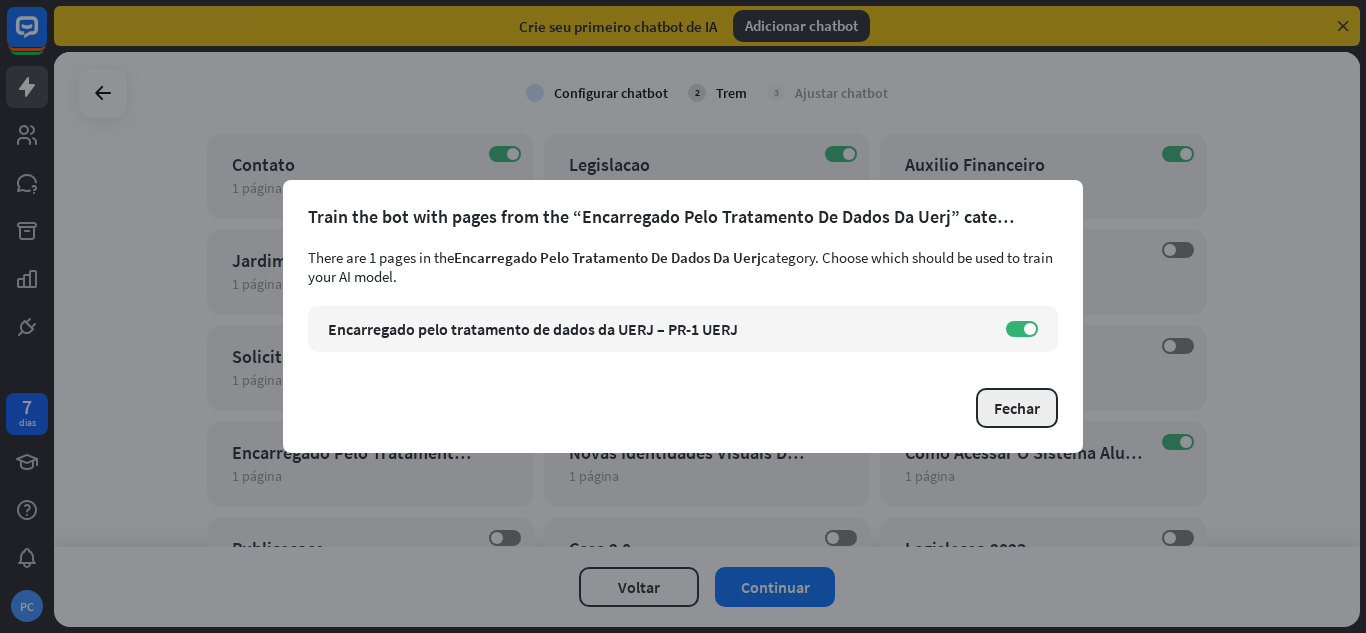 click on "Fechar" at bounding box center (1017, 408) 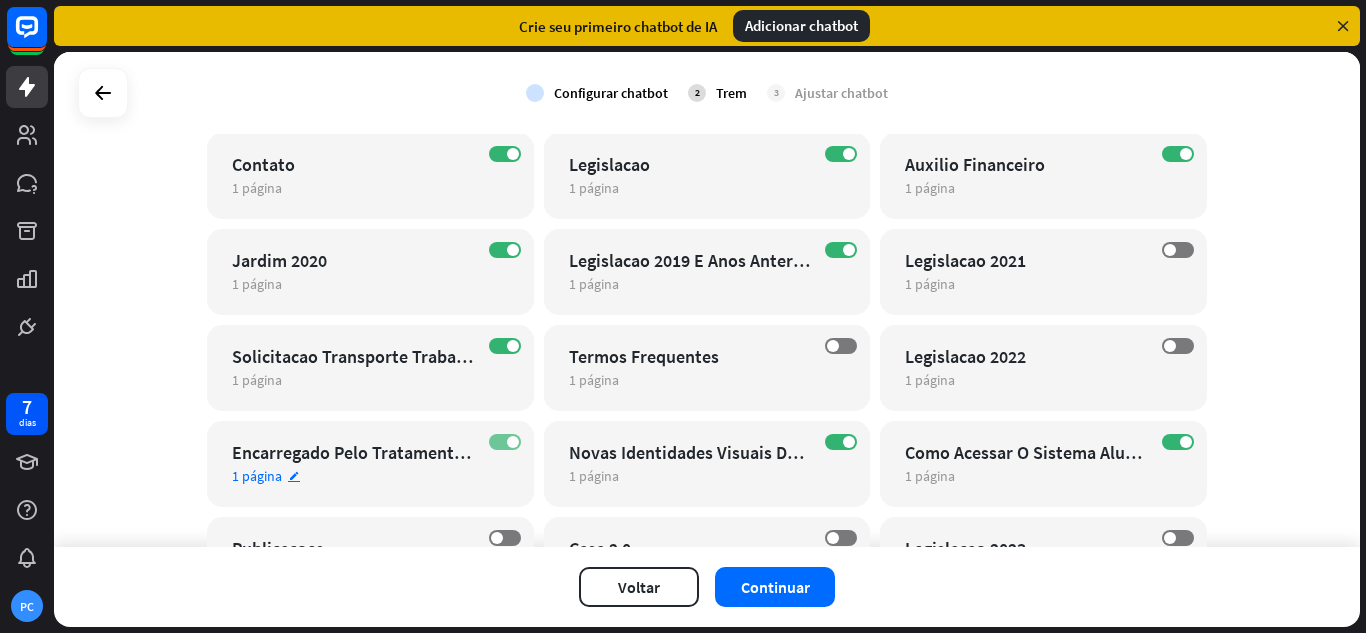 click on "SOBRE" at bounding box center [505, 442] 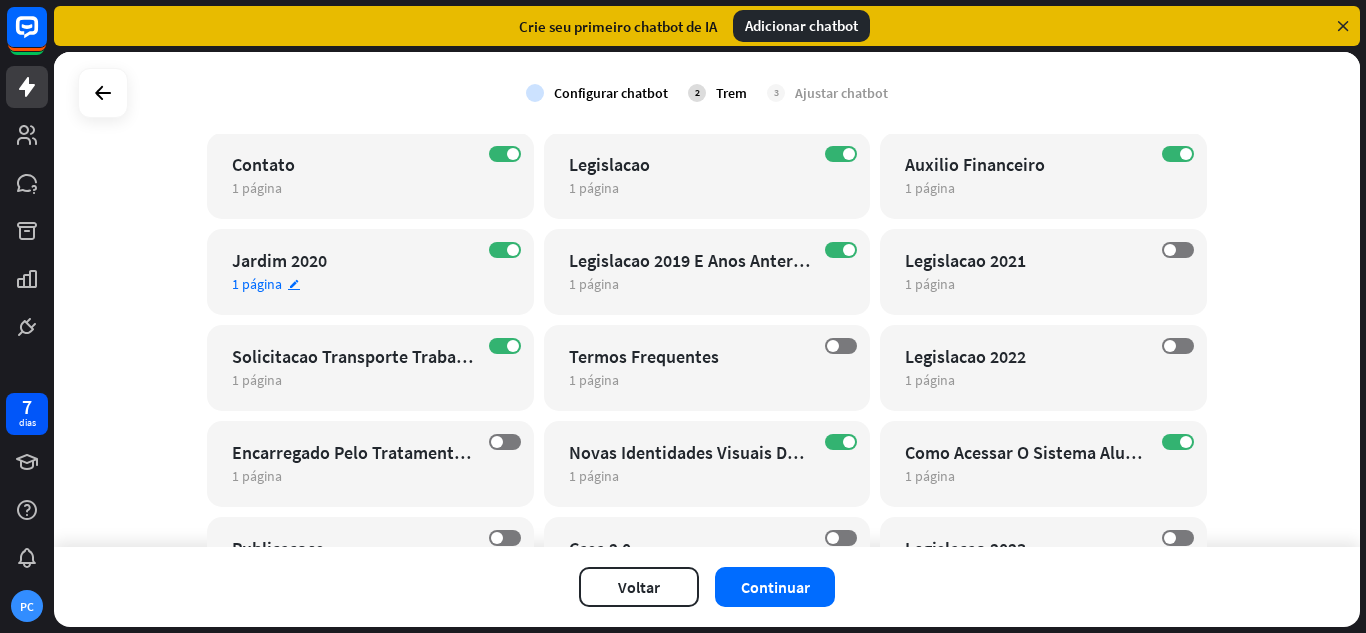 click on "SOBRE
Jardim 2020   1 página   editar" at bounding box center (370, 272) 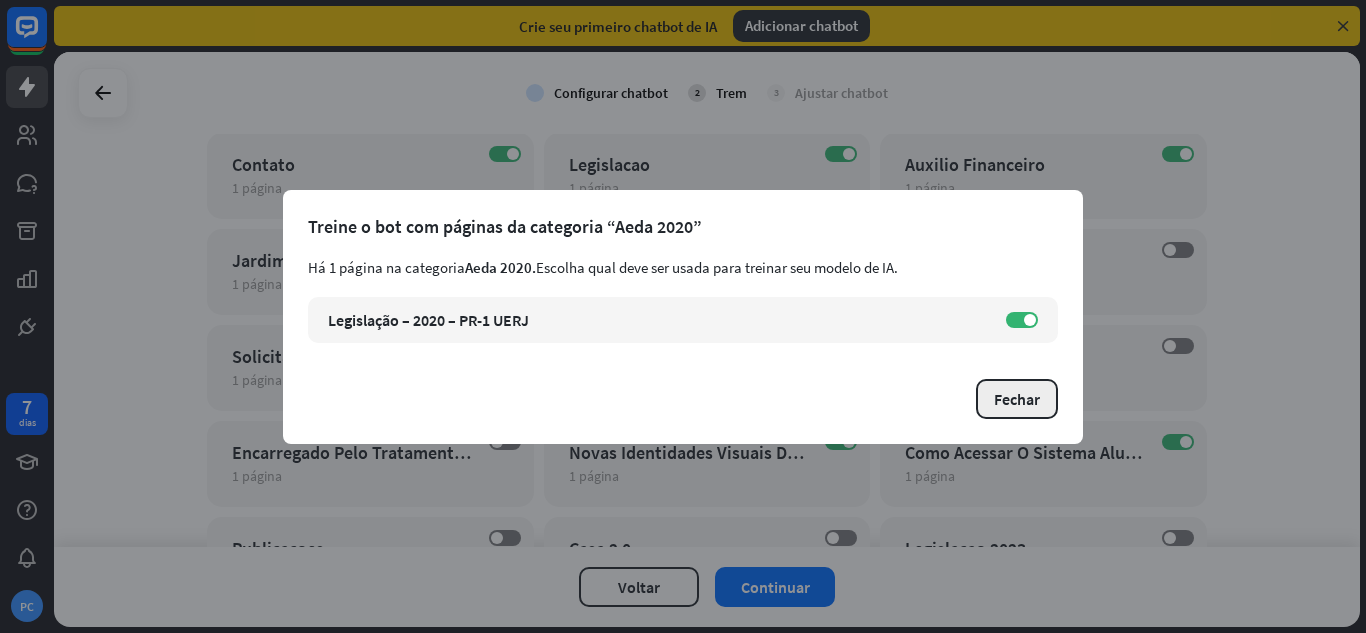 click on "Fechar" at bounding box center [1017, 399] 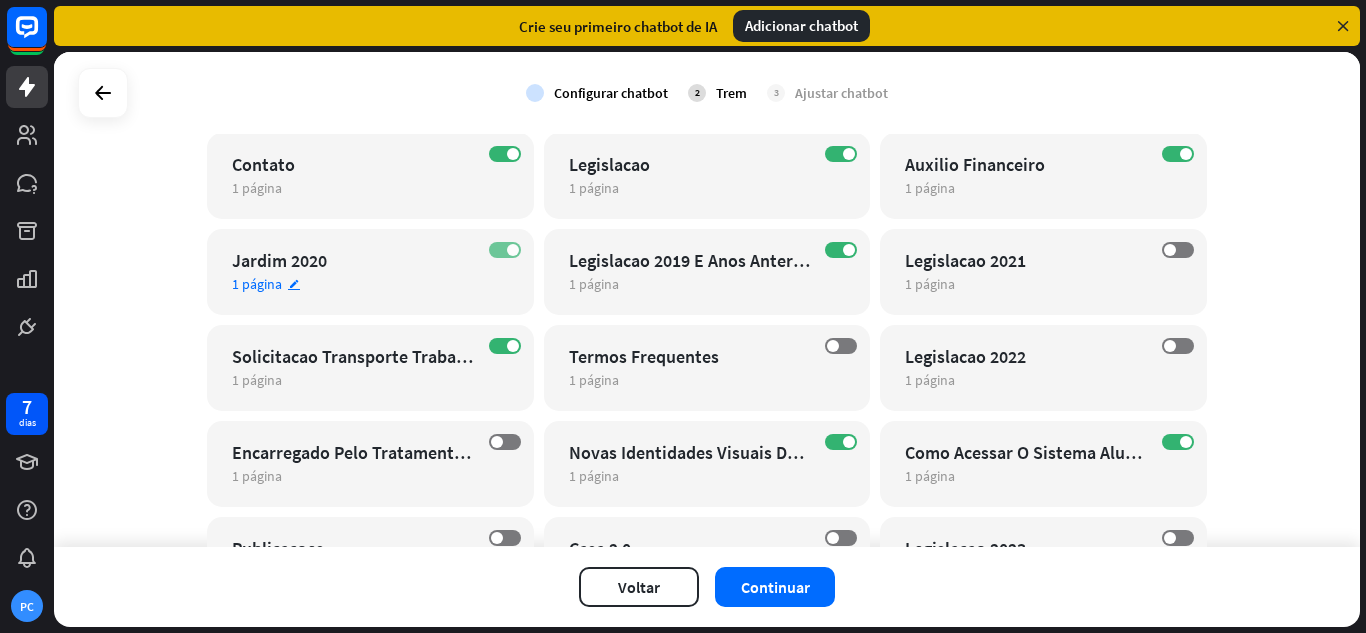 click on "SOBRE" at bounding box center [505, 250] 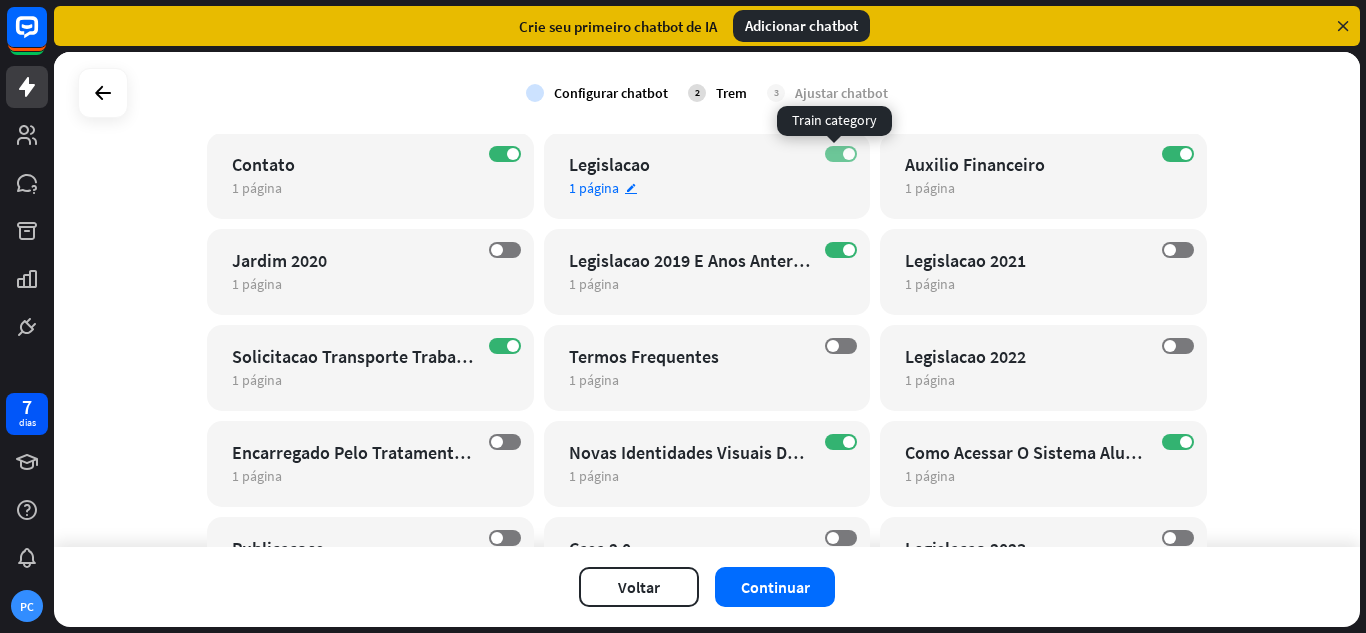 click at bounding box center (849, 154) 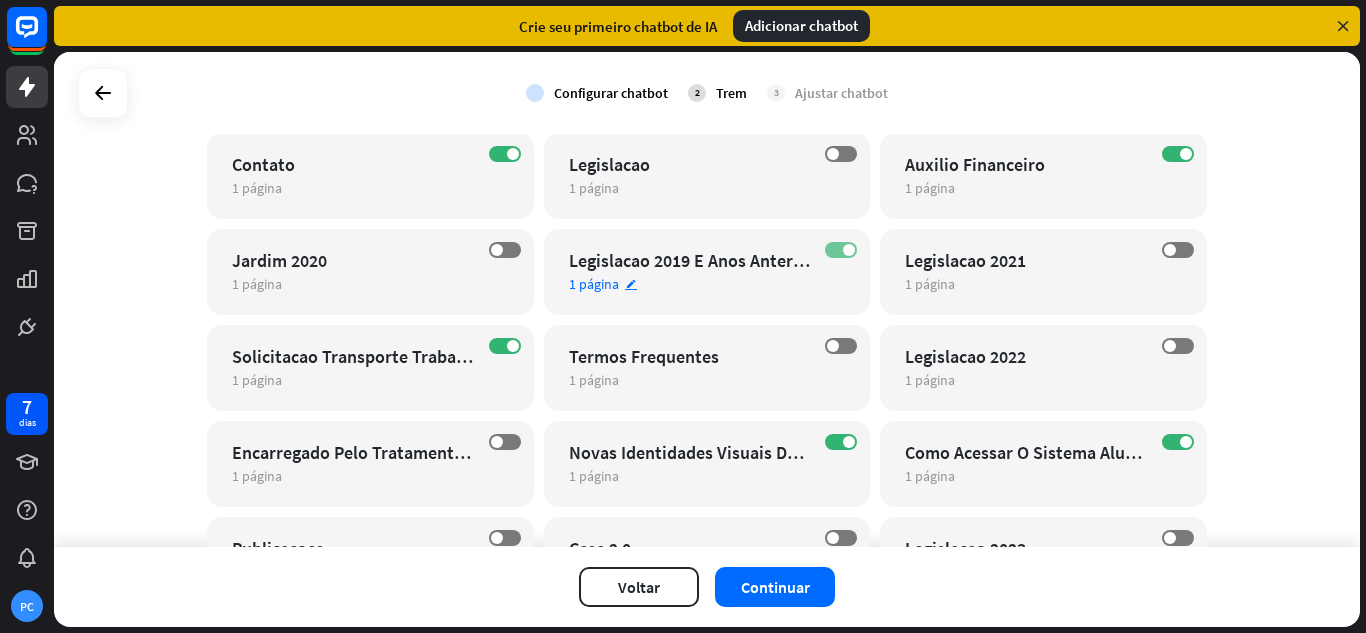 click at bounding box center (849, 250) 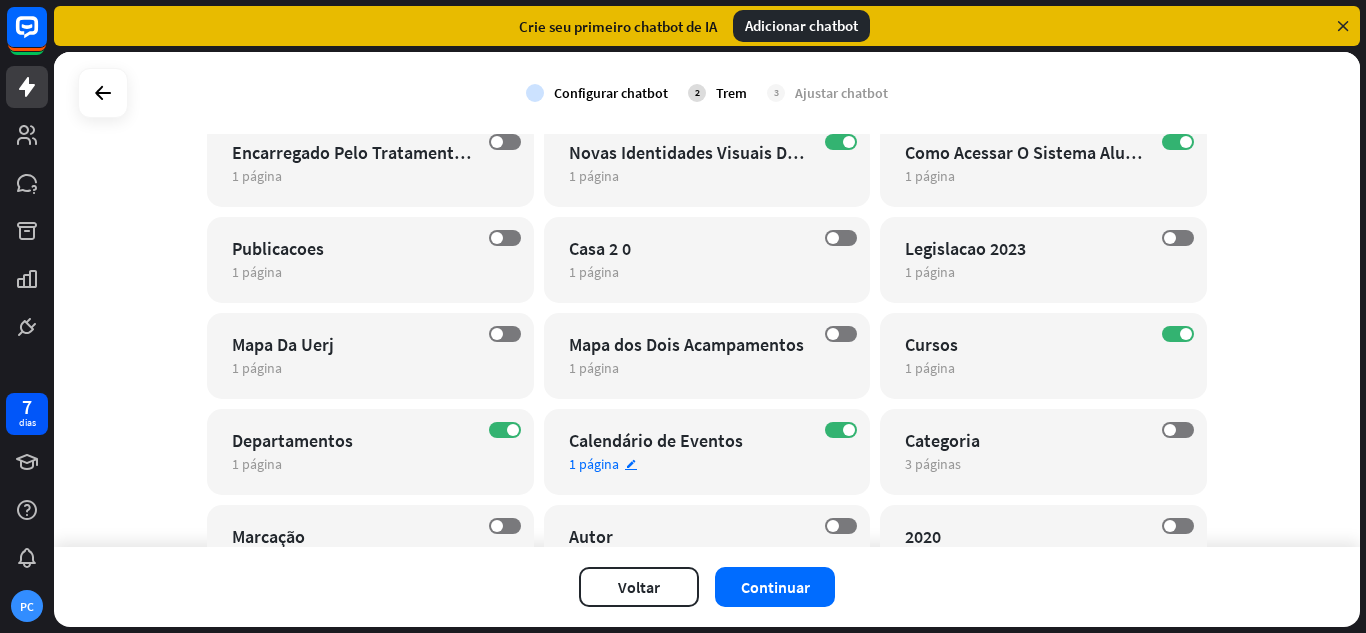scroll, scrollTop: 3564, scrollLeft: 0, axis: vertical 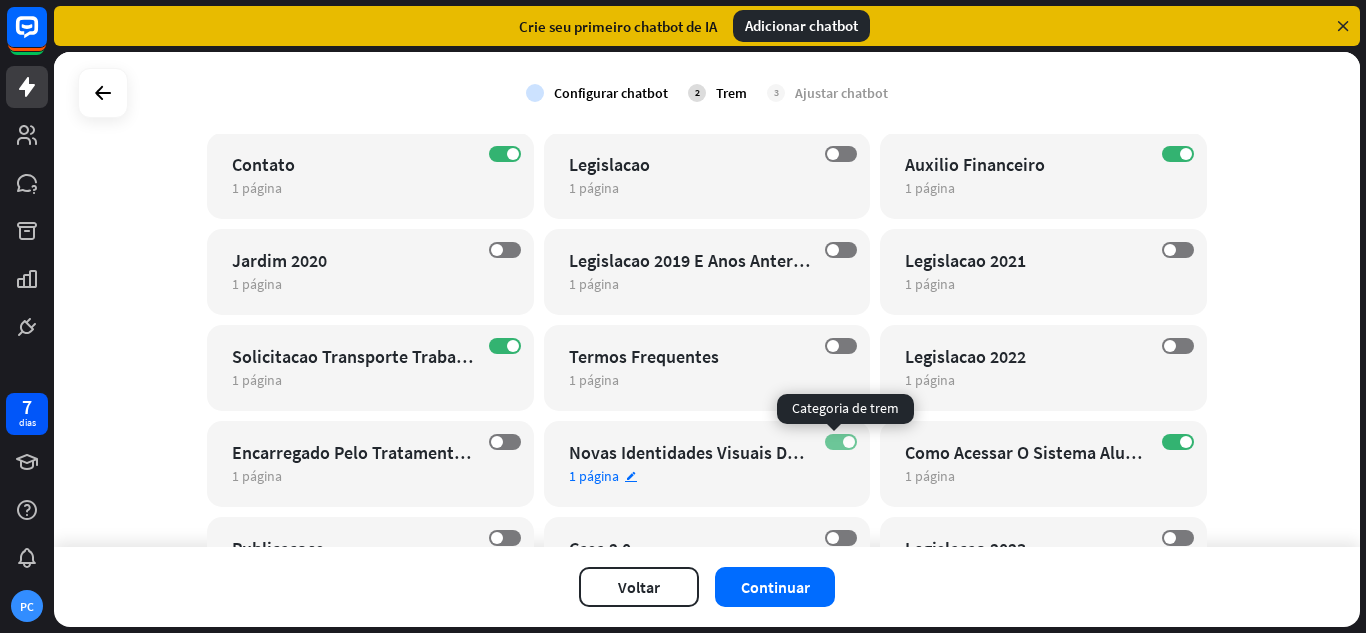 click on "SOBRE" at bounding box center (841, 442) 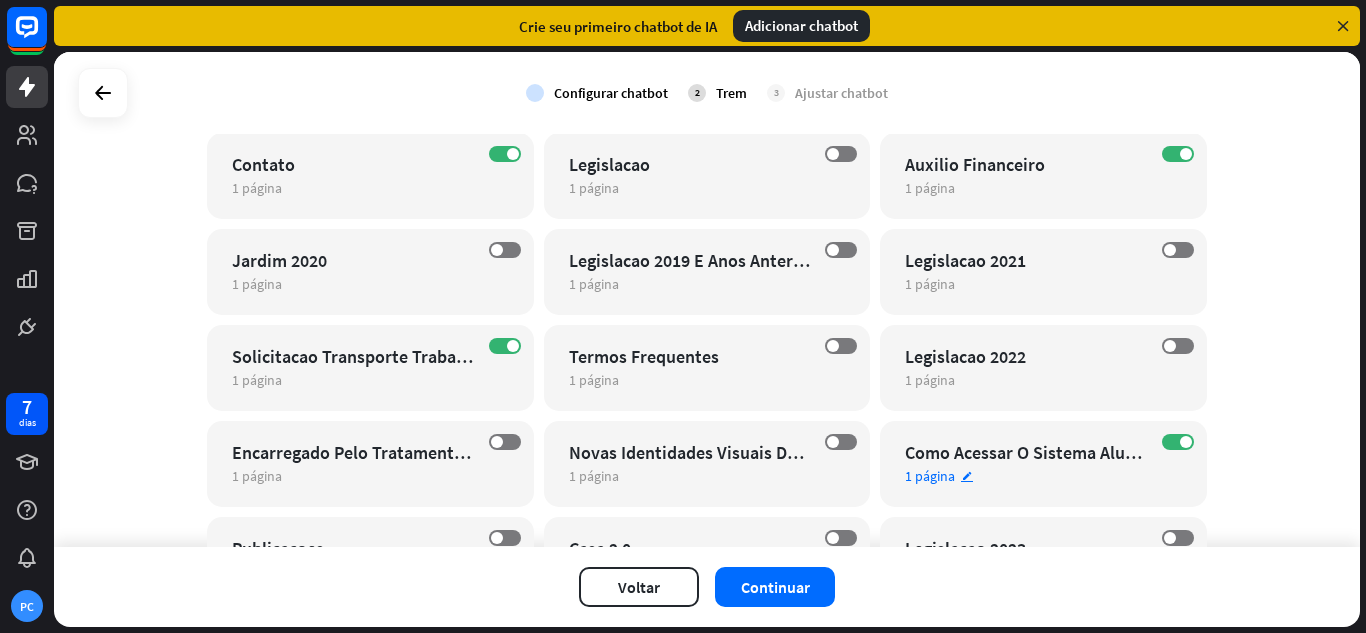 click on "Como Acessar O Sistema Aluno Online" at bounding box center [1026, 452] 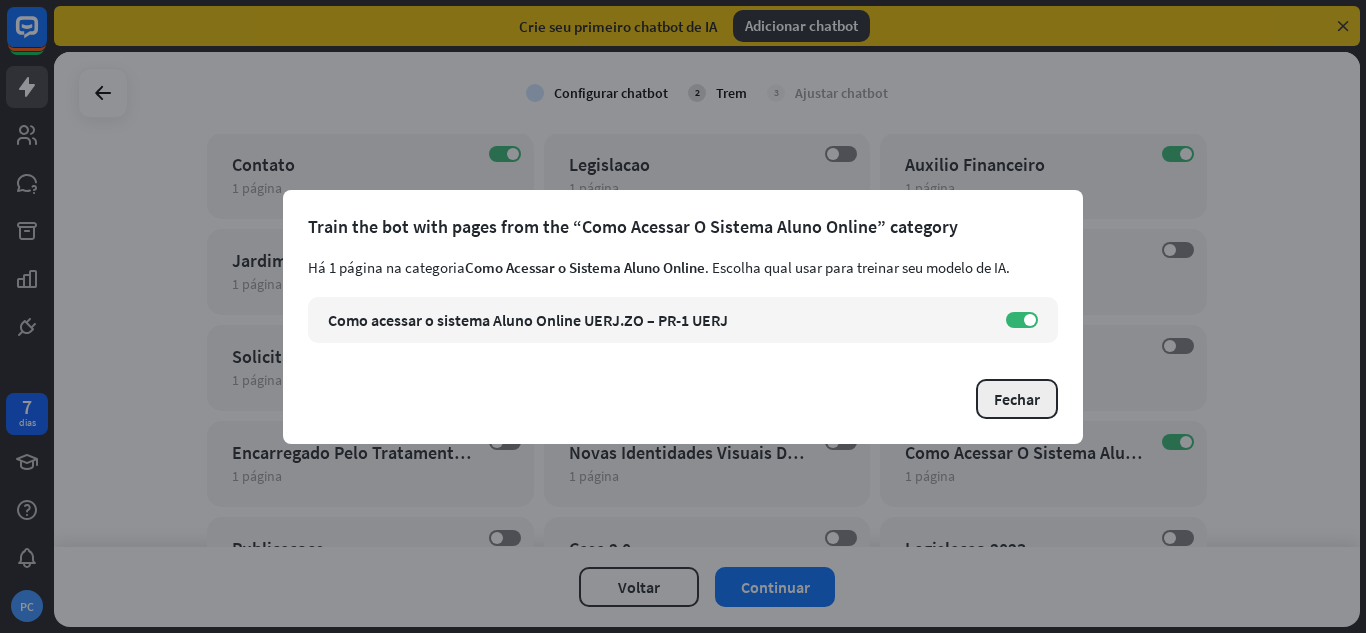 click on "Fechar" at bounding box center (1017, 399) 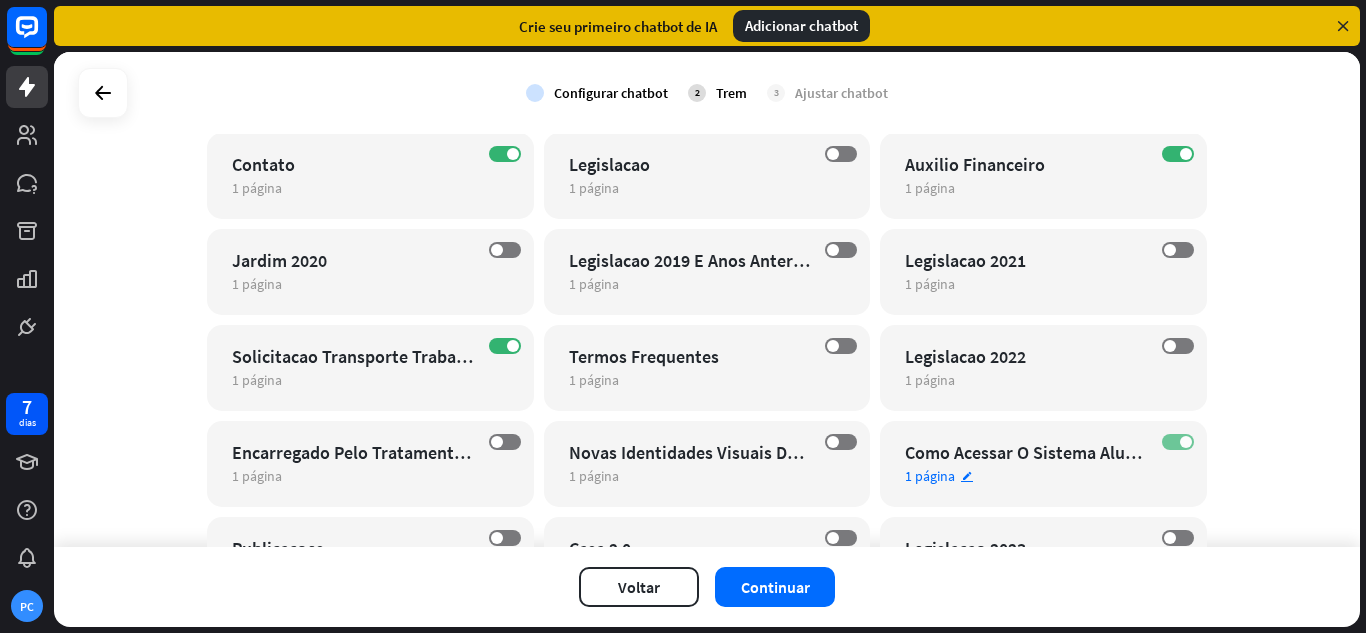 click on "SOBRE" at bounding box center [1178, 442] 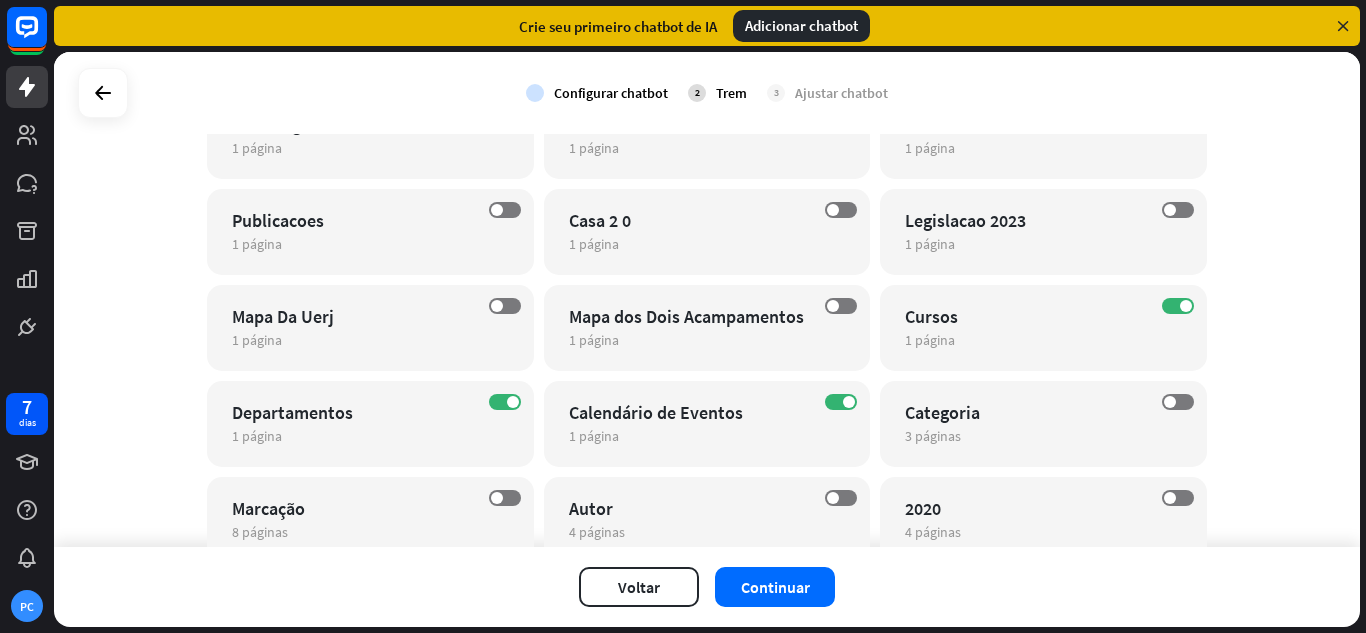 scroll, scrollTop: 3864, scrollLeft: 0, axis: vertical 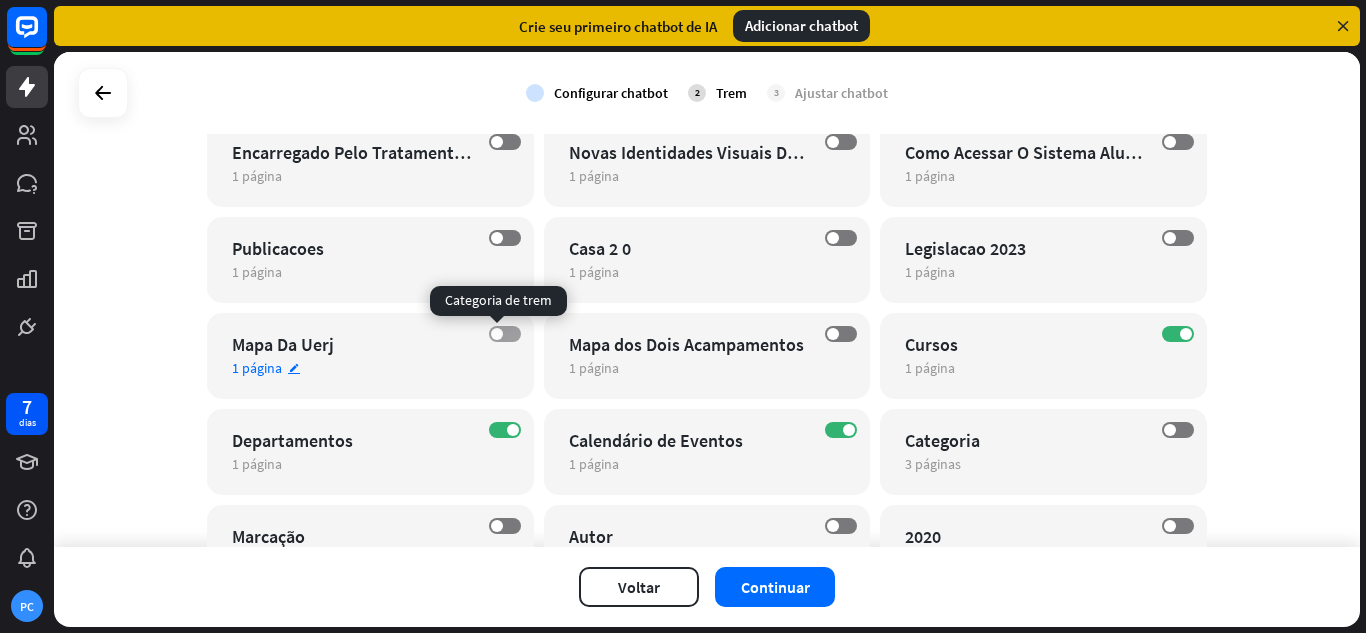 click at bounding box center (497, 334) 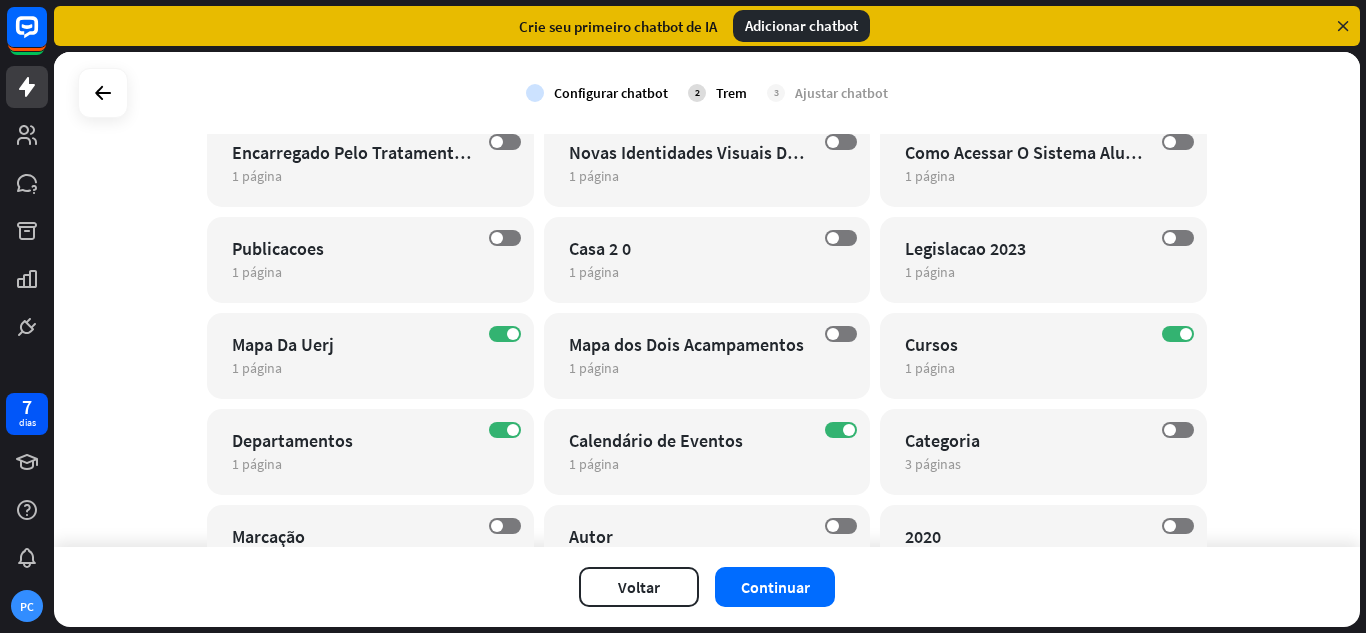 scroll, scrollTop: 4164, scrollLeft: 0, axis: vertical 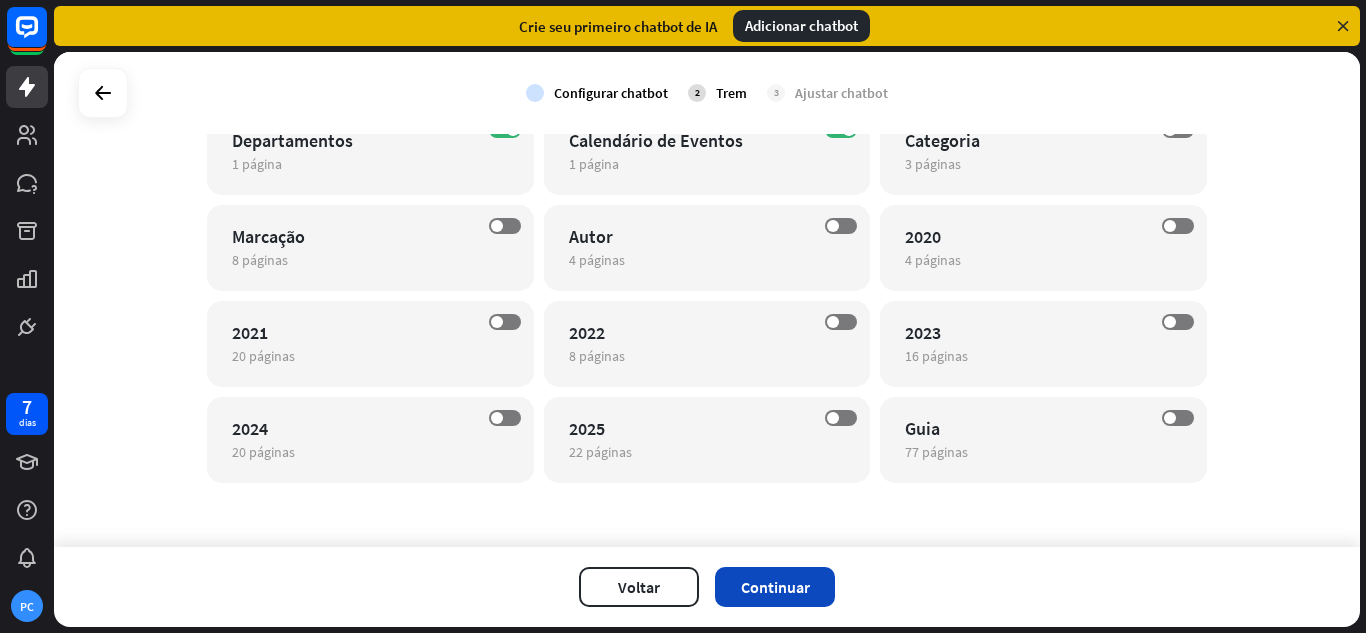click on "Continuar" at bounding box center (775, 587) 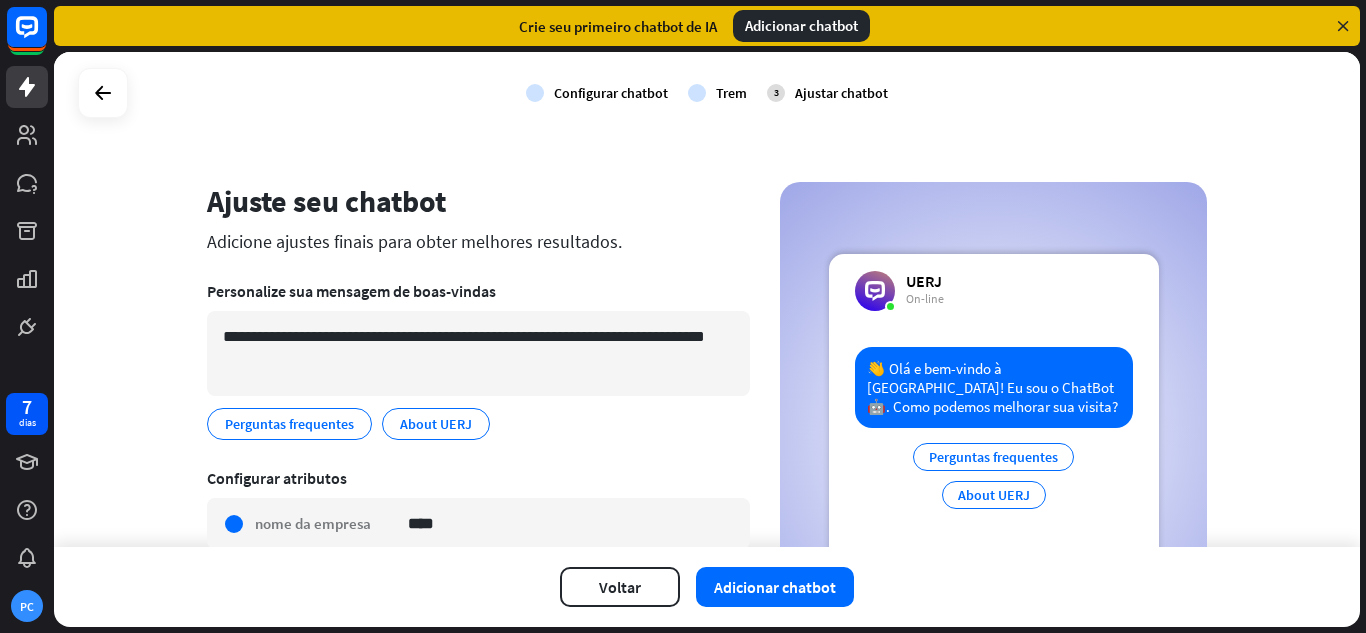 scroll, scrollTop: 533, scrollLeft: 0, axis: vertical 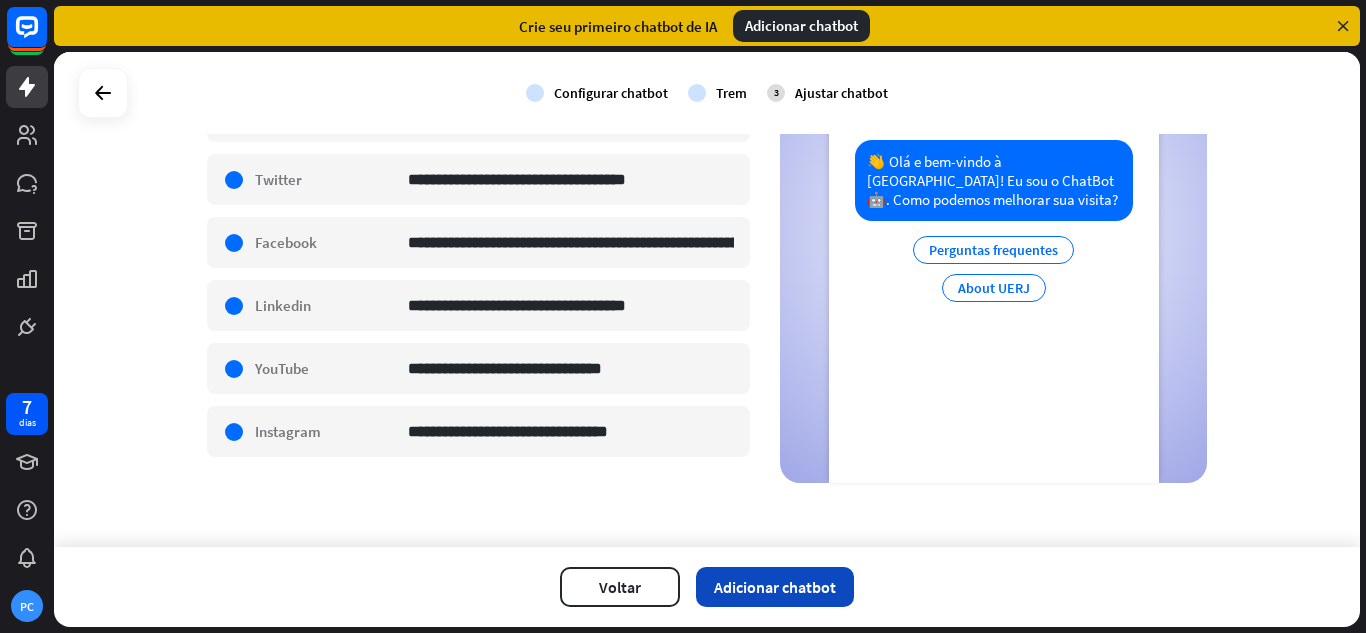 click on "Adicionar chatbot" at bounding box center [775, 587] 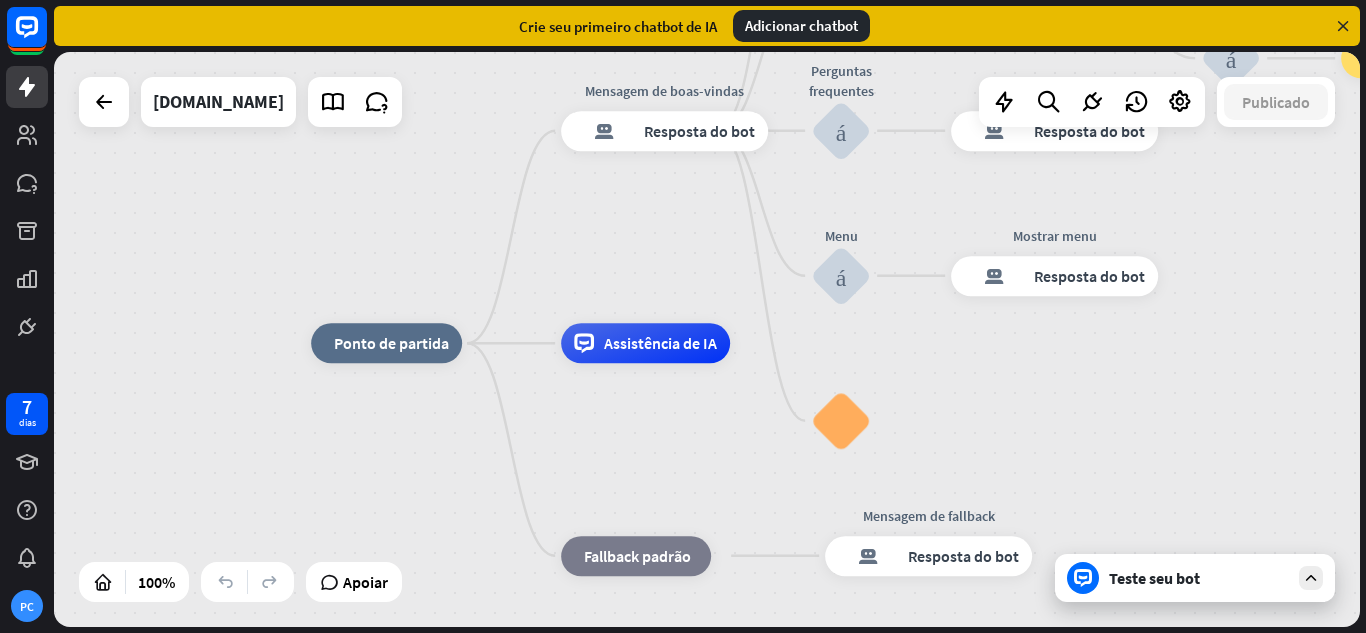 click on "Teste seu bot" at bounding box center [1195, 578] 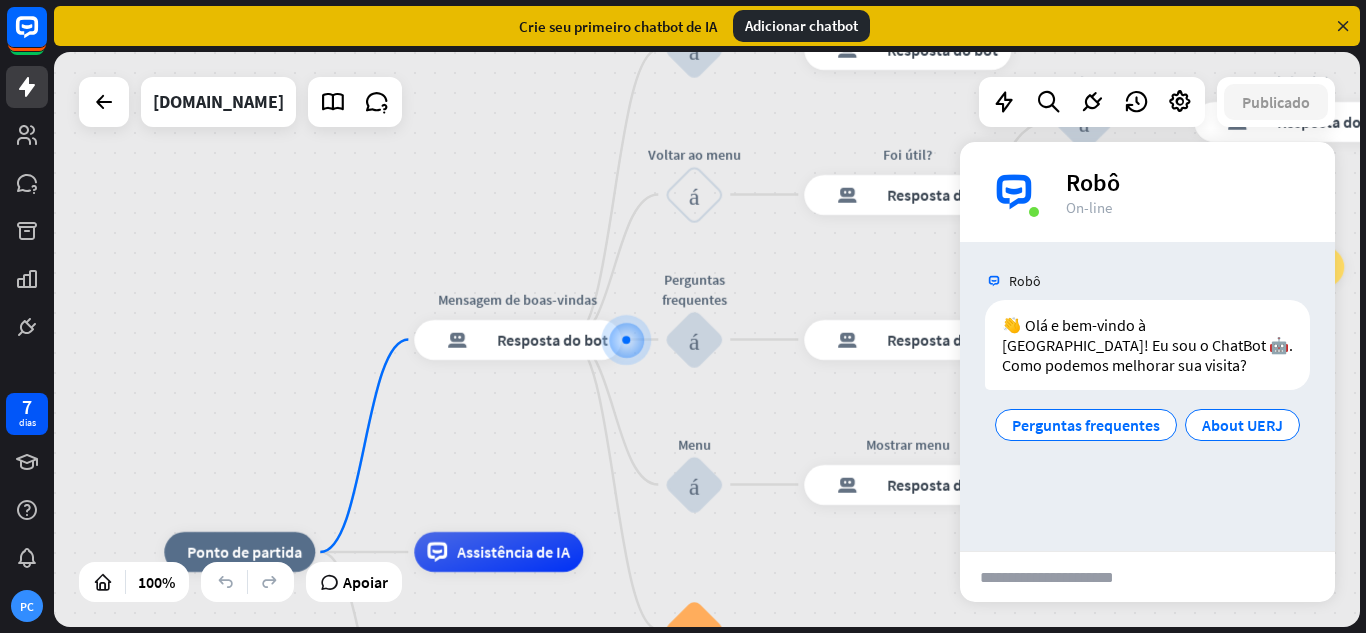 click at bounding box center (1061, 577) 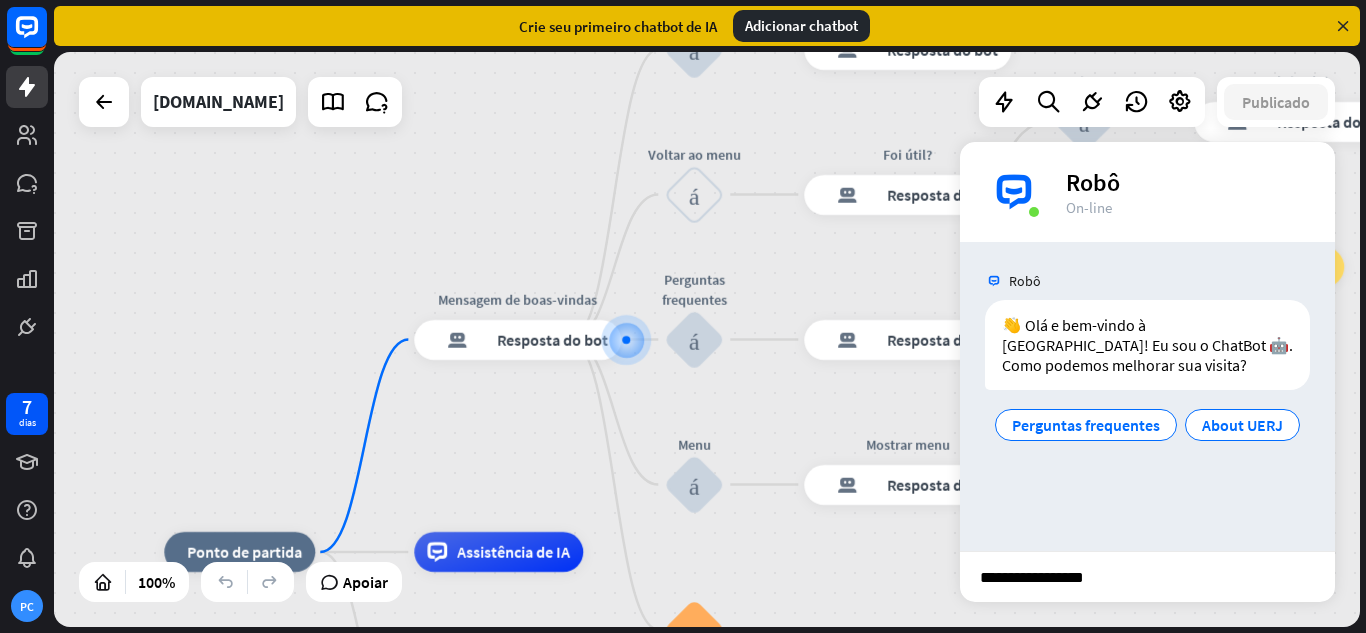 type on "**********" 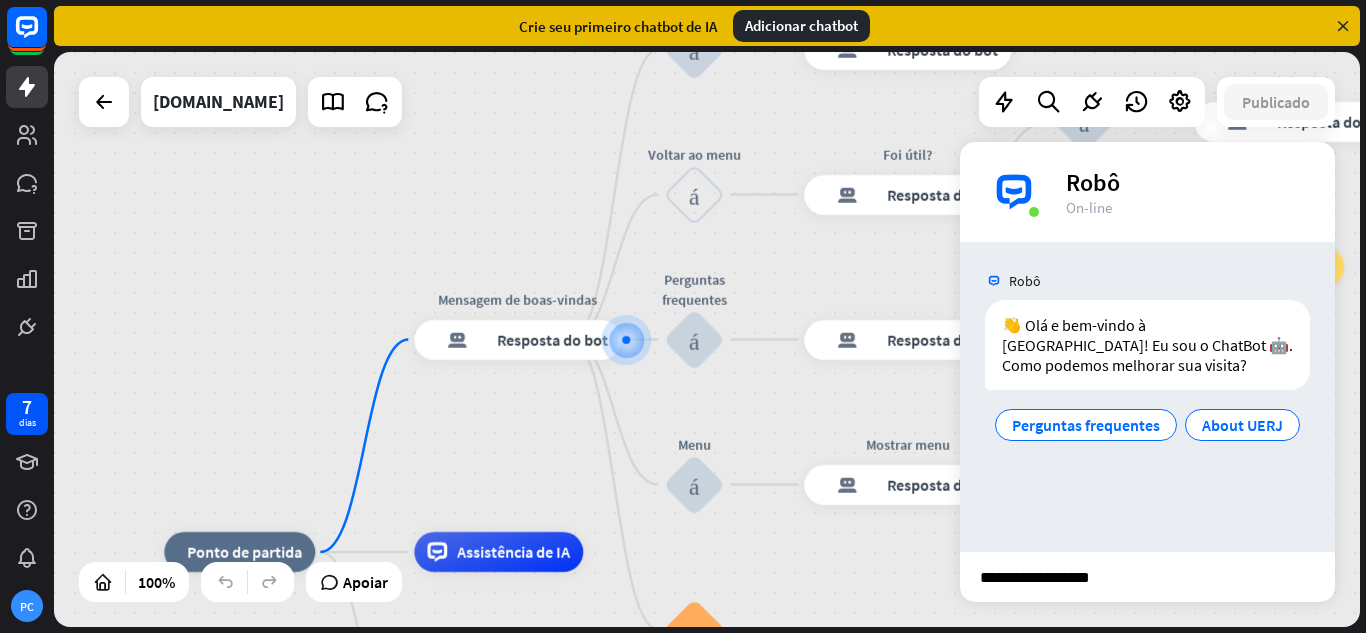 type 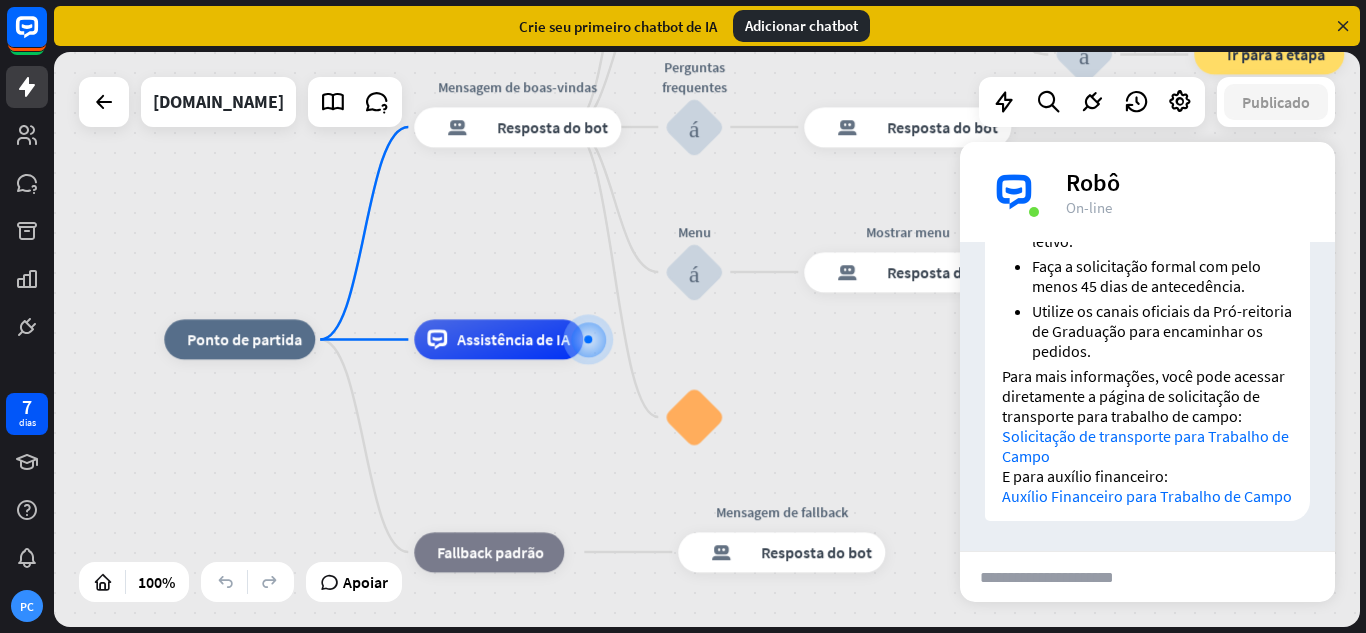 scroll, scrollTop: 985, scrollLeft: 0, axis: vertical 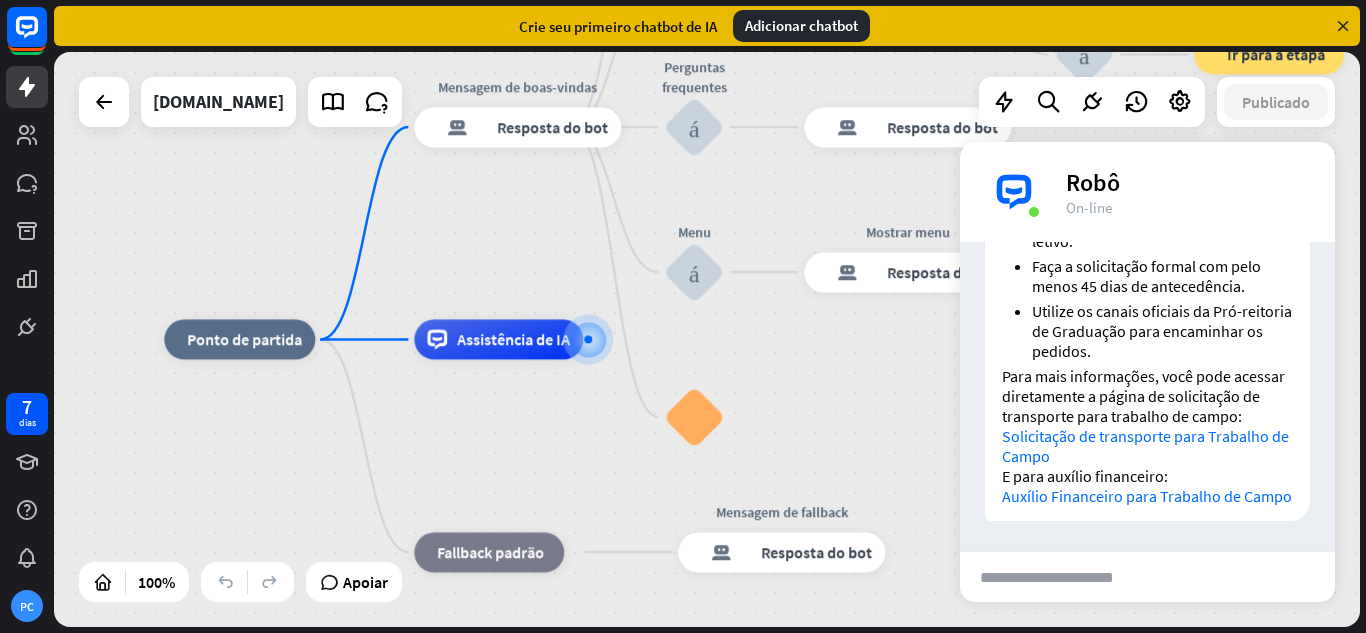 click on "Solicitação de transporte para Trabalho de Campo" at bounding box center (1145, 446) 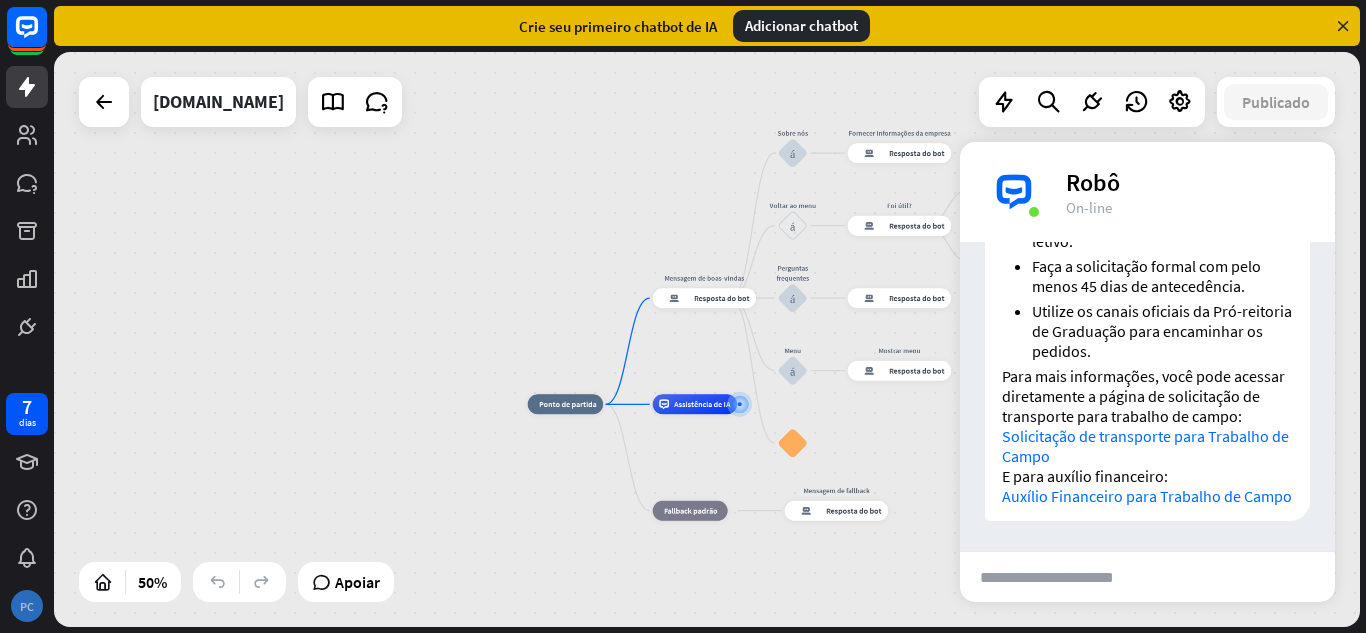 click on "PC" at bounding box center (27, 606) 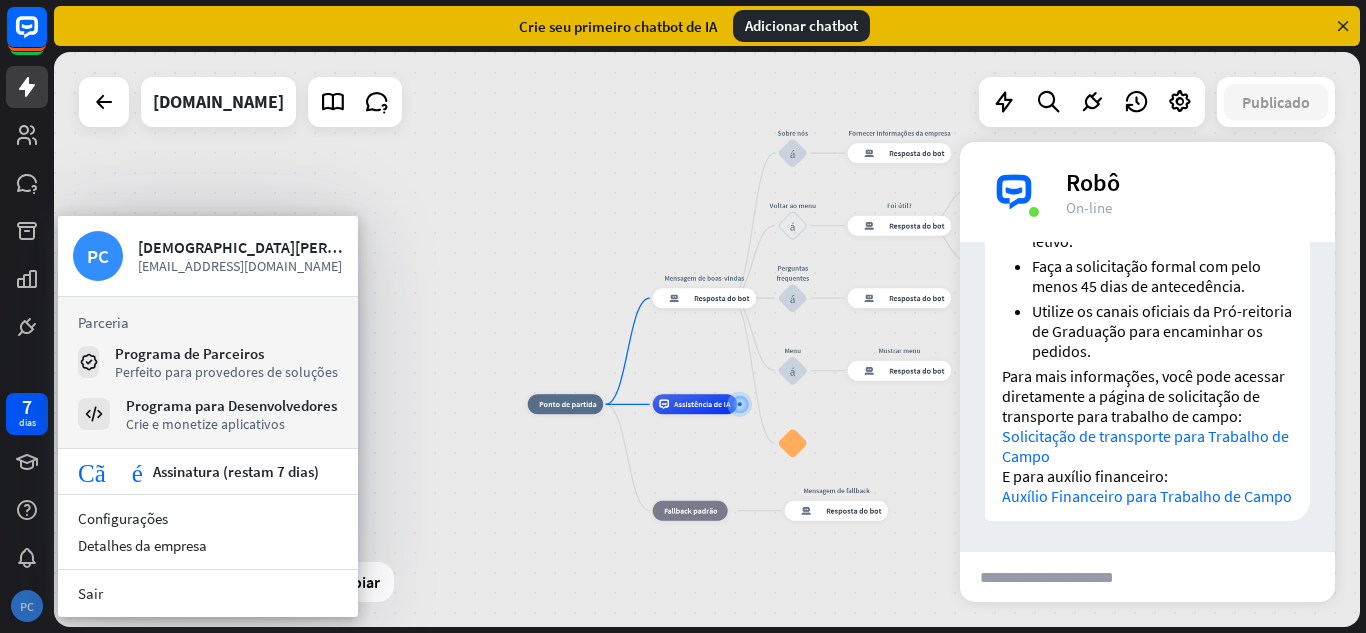 click on "PC" at bounding box center [27, 606] 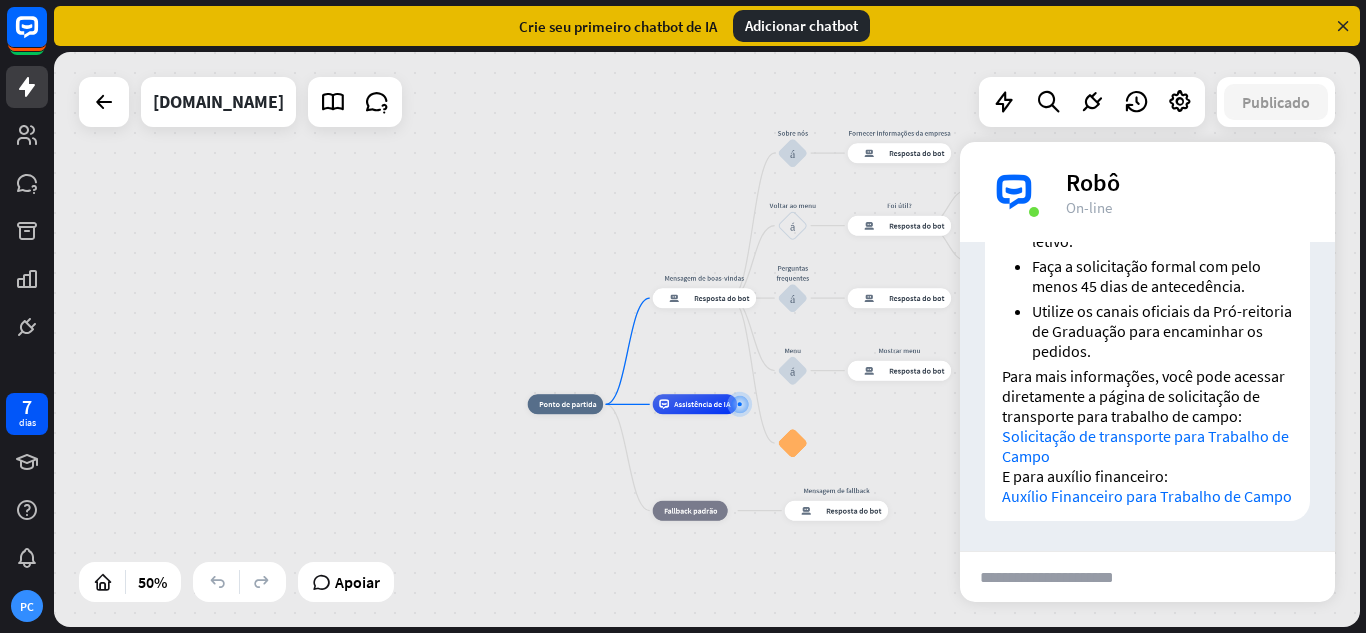 click at bounding box center [1343, 26] 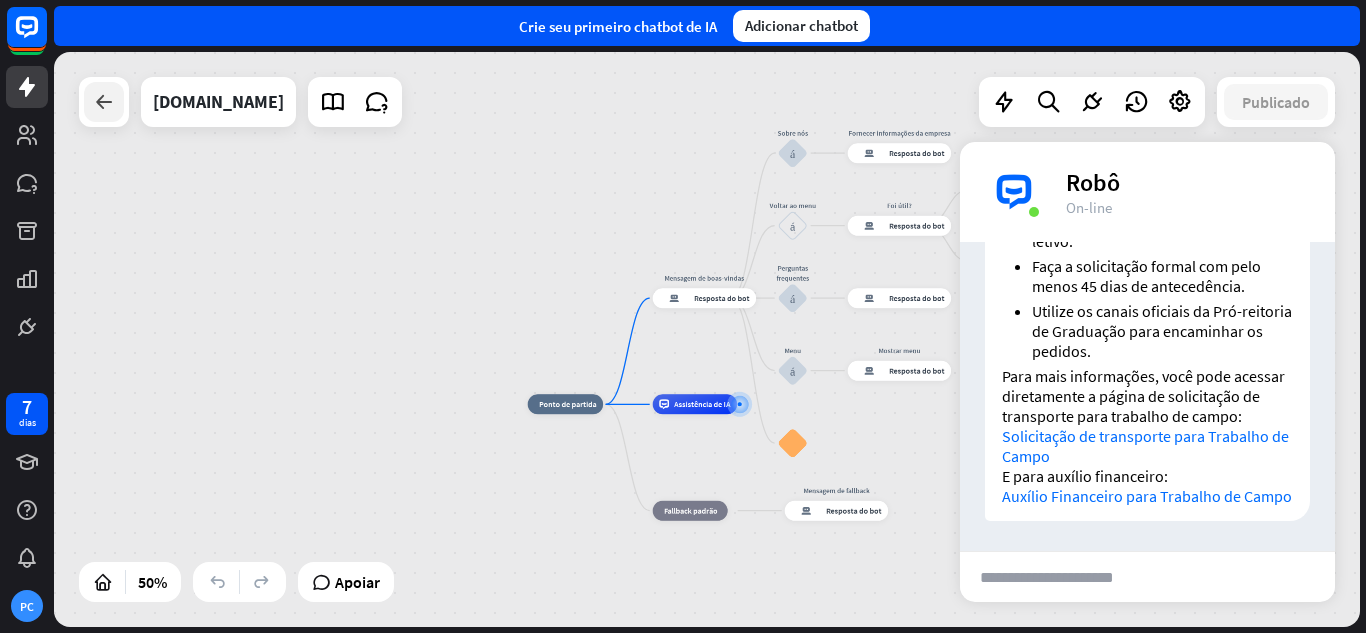 click at bounding box center (104, 102) 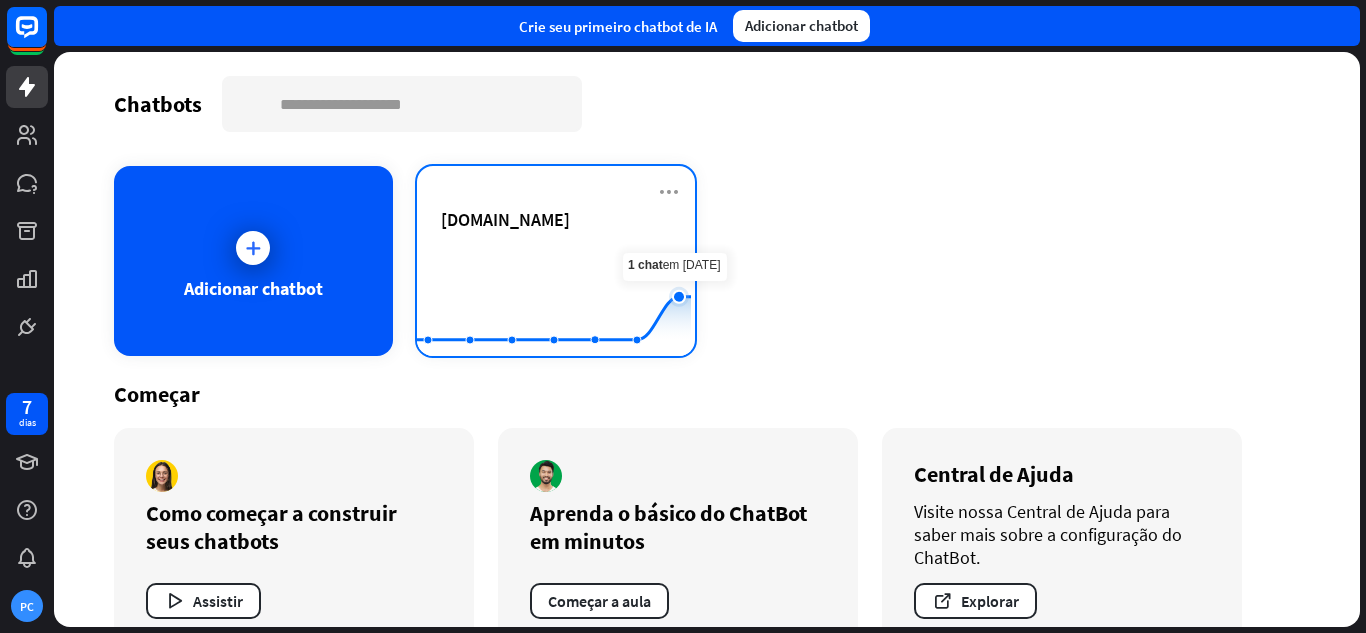 click 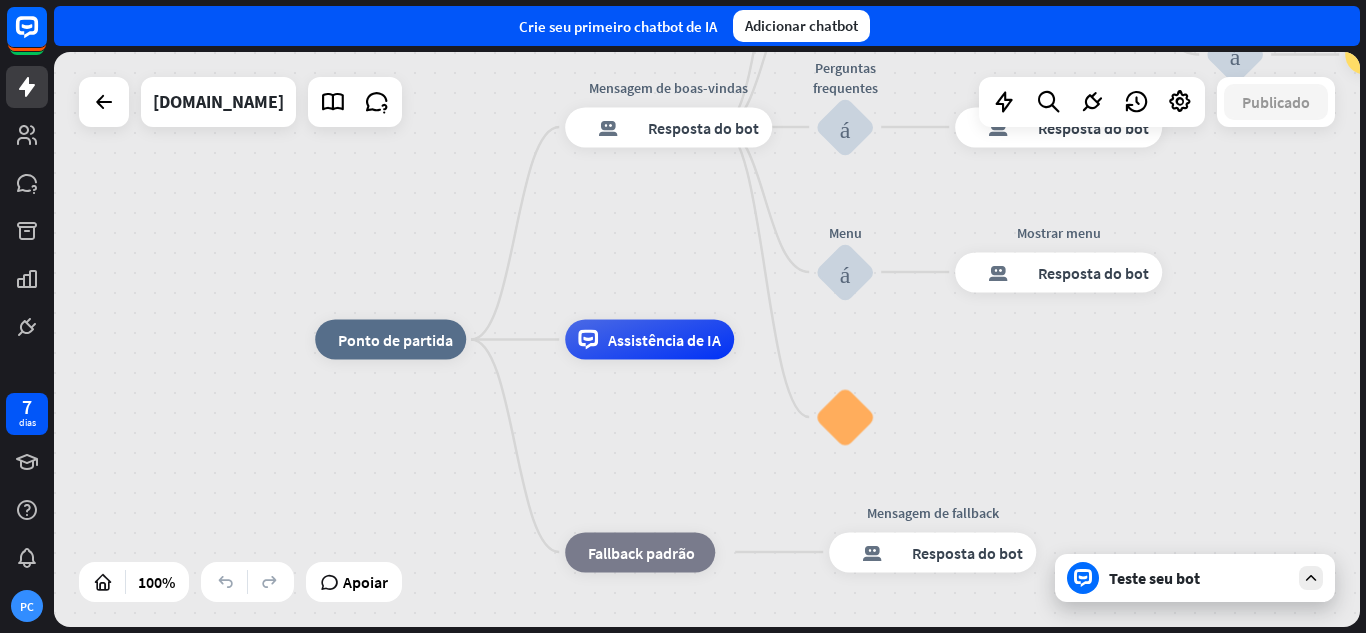 click on "casa_2   Ponto de partida                 Mensagem de boas-vindas   resposta do bot de bloco   Resposta do bot                 Sobre nós   bloco_entrada_do_usuário                 Fornecer informações da empresa   resposta do bot de bloco   Resposta do bot                 Voltar ao menu   bloco_entrada_do_usuário                 Foi útil?   resposta do bot de bloco   Resposta do bot                 Sim   bloco_entrada_do_usuário                 Obrigado!   resposta do bot de bloco   Resposta do bot                 Não   bloco_entrada_do_usuário                 Voltar ao menu   bloco_ir para   Ir para a etapa                 Perguntas frequentes   bloco_entrada_do_usuário                   resposta do bot de bloco   Resposta do bot                 Menu   bloco_entrada_do_usuário                 Mostrar menu   resposta do bot de bloco   Resposta do bot                   bloco_faq                     Assistência de IA                   bloco_fallback   Fallback padrão" at bounding box center (707, 339) 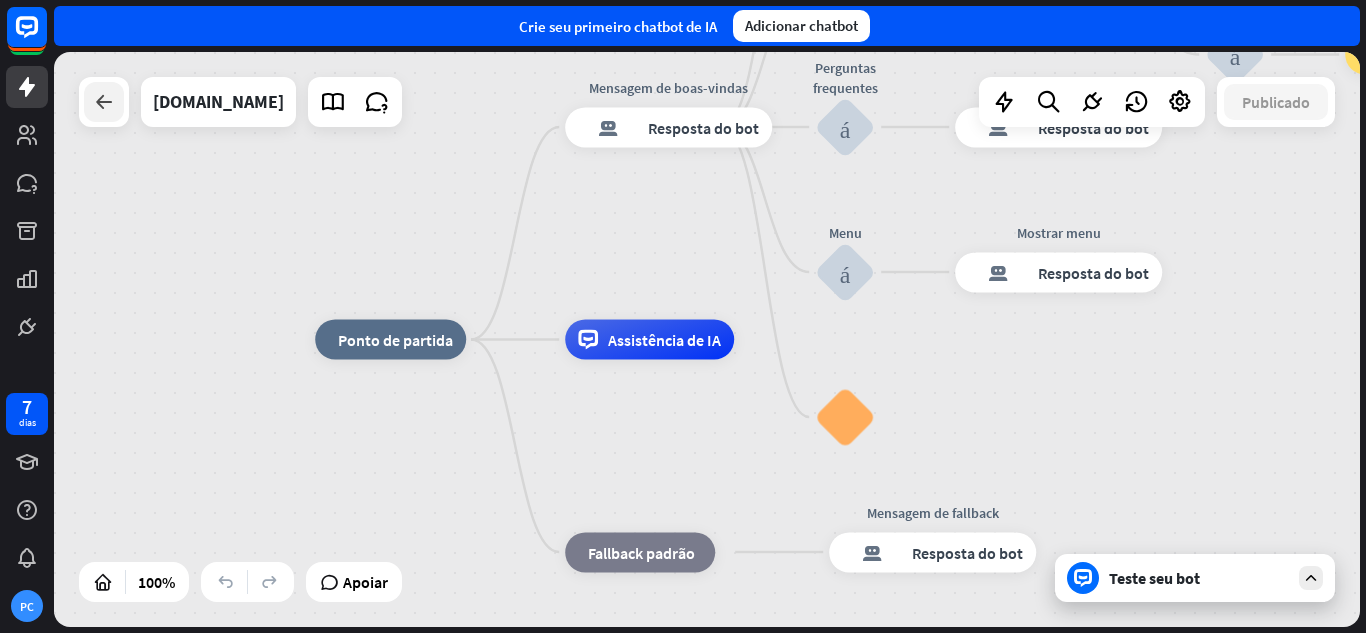 click at bounding box center [104, 102] 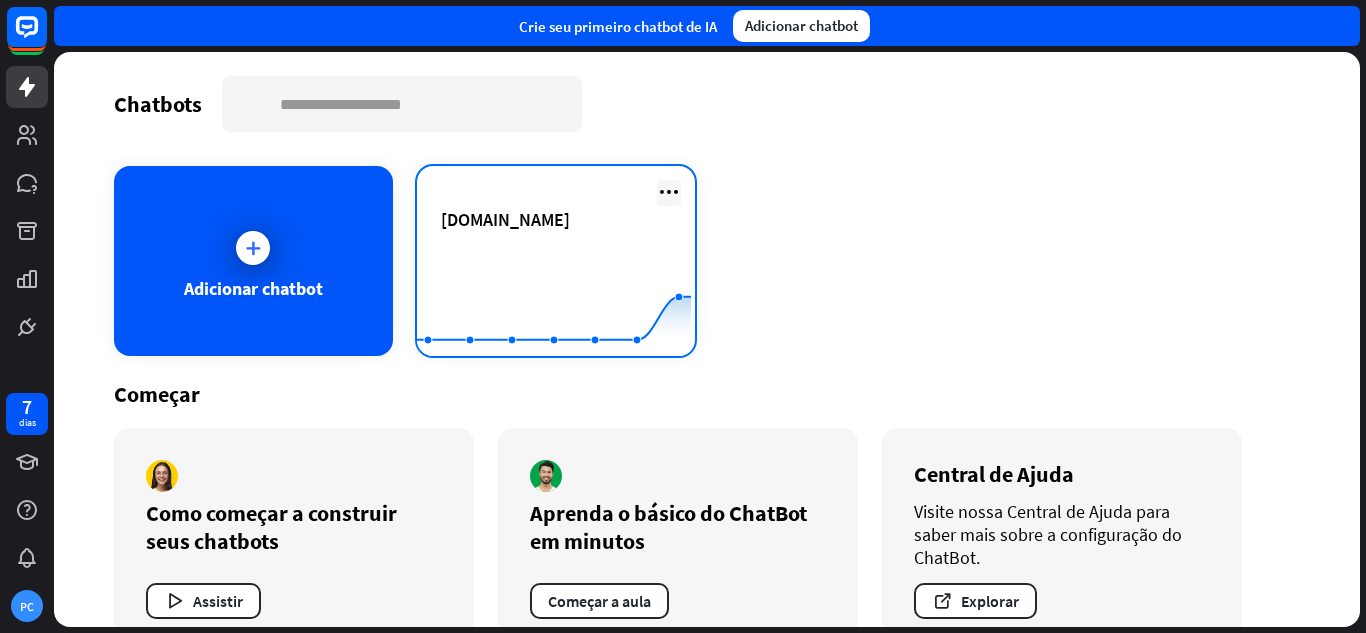 click at bounding box center [669, 192] 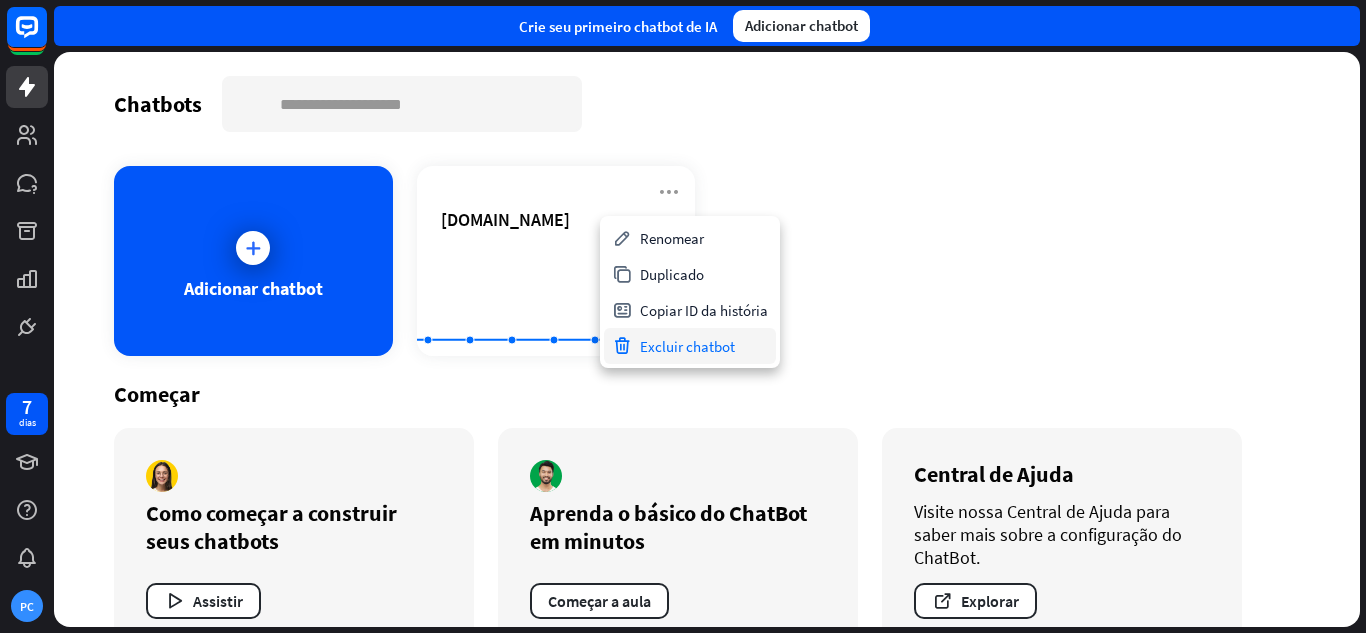 click on "Excluir chatbot" at bounding box center (687, 346) 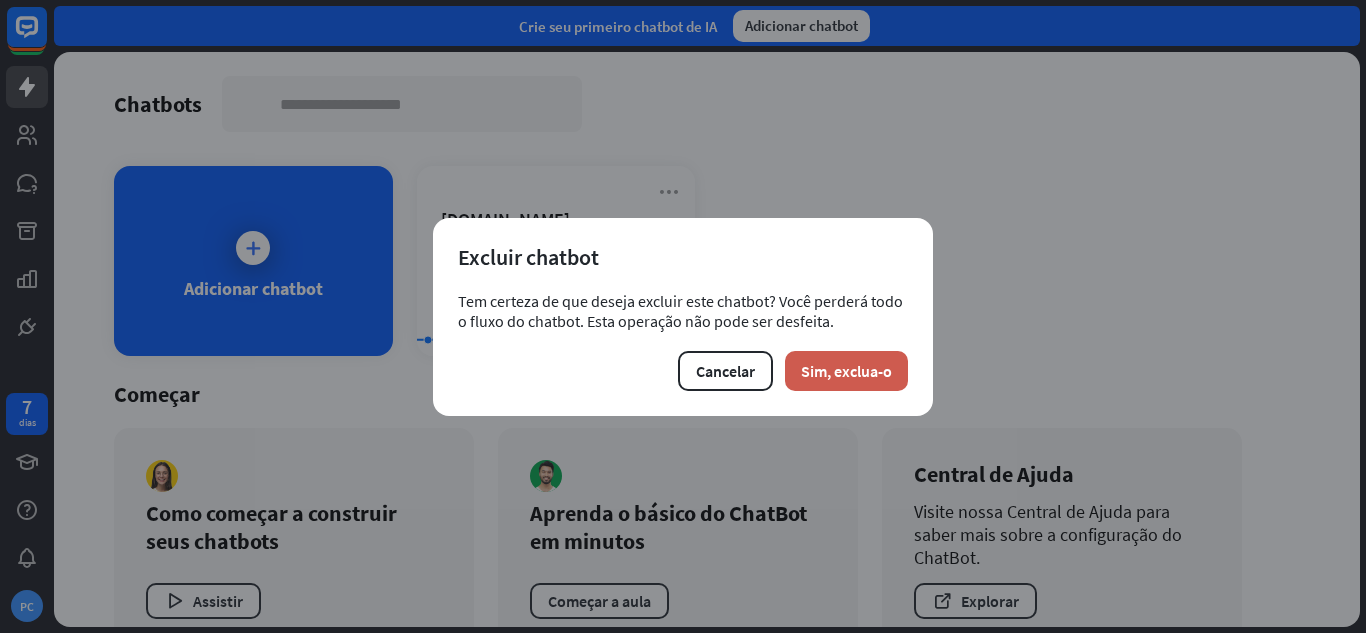 click on "Sim, exclua-o" at bounding box center [846, 371] 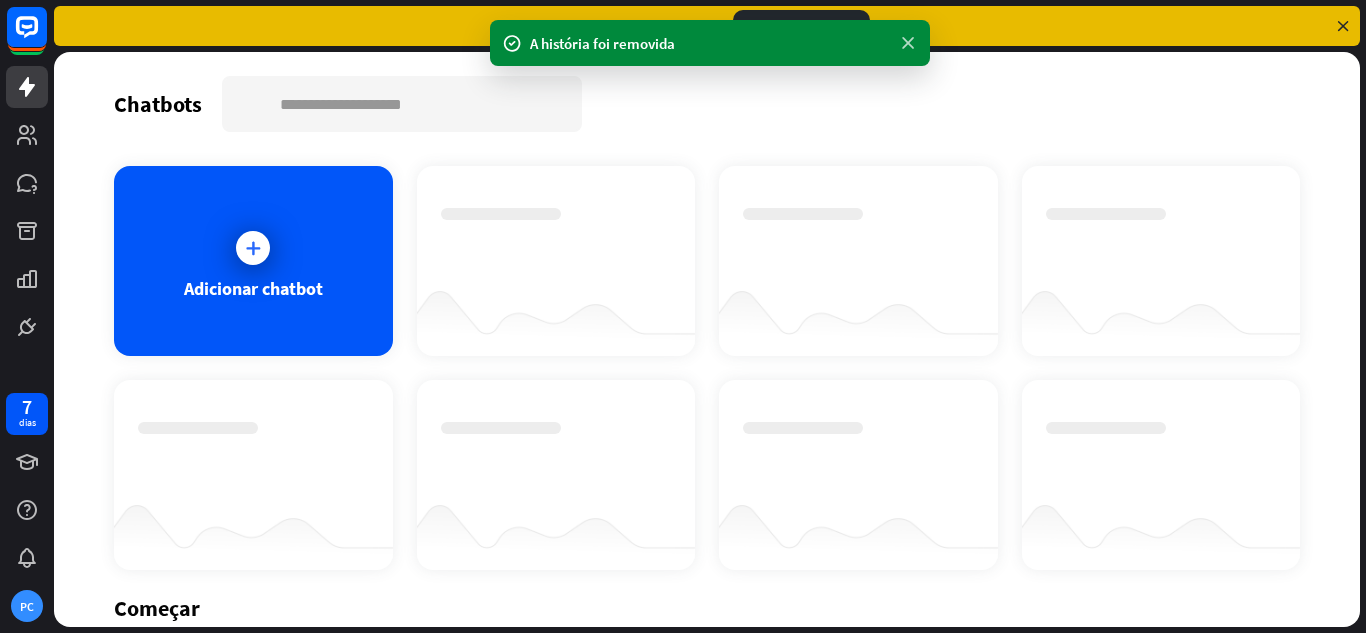 click at bounding box center [908, 43] 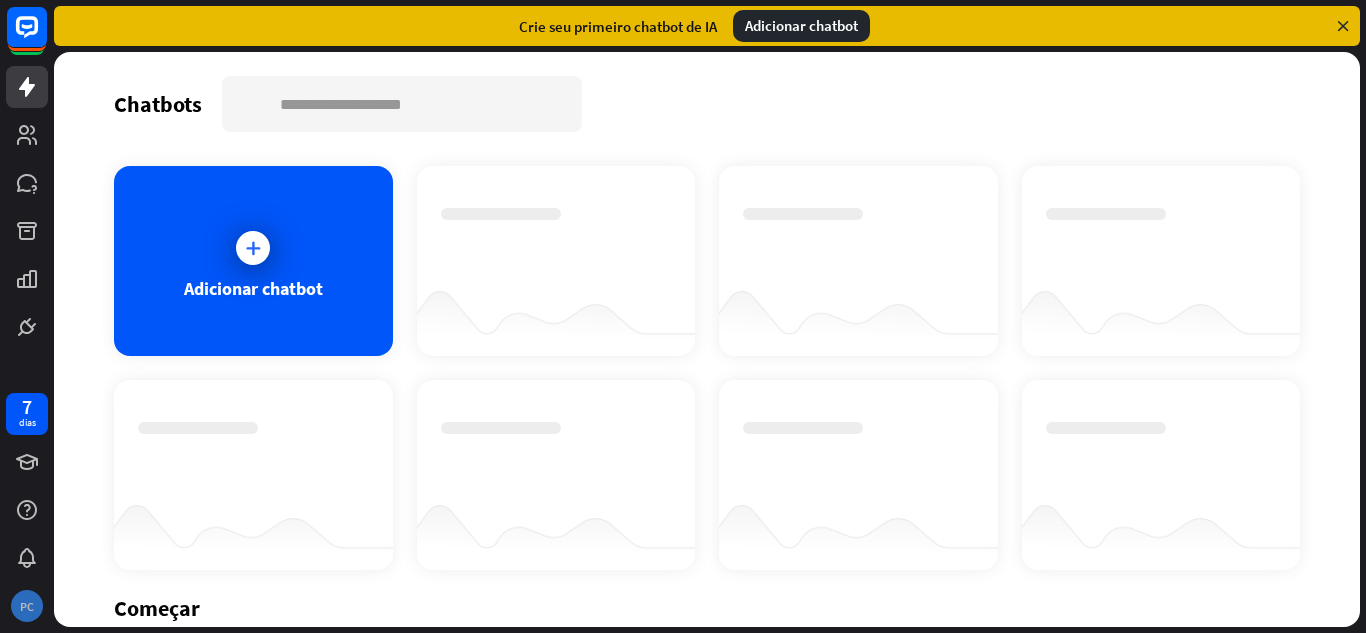 click on "PC" at bounding box center (27, 606) 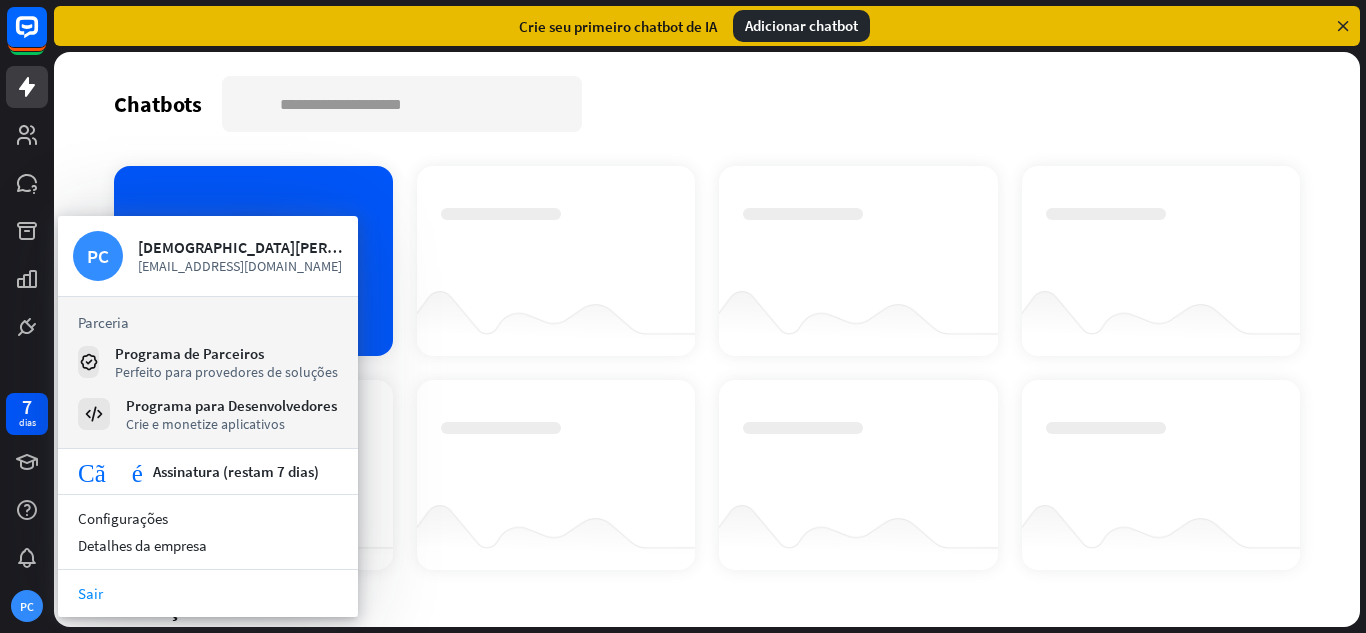click on "Sair" at bounding box center (90, 593) 